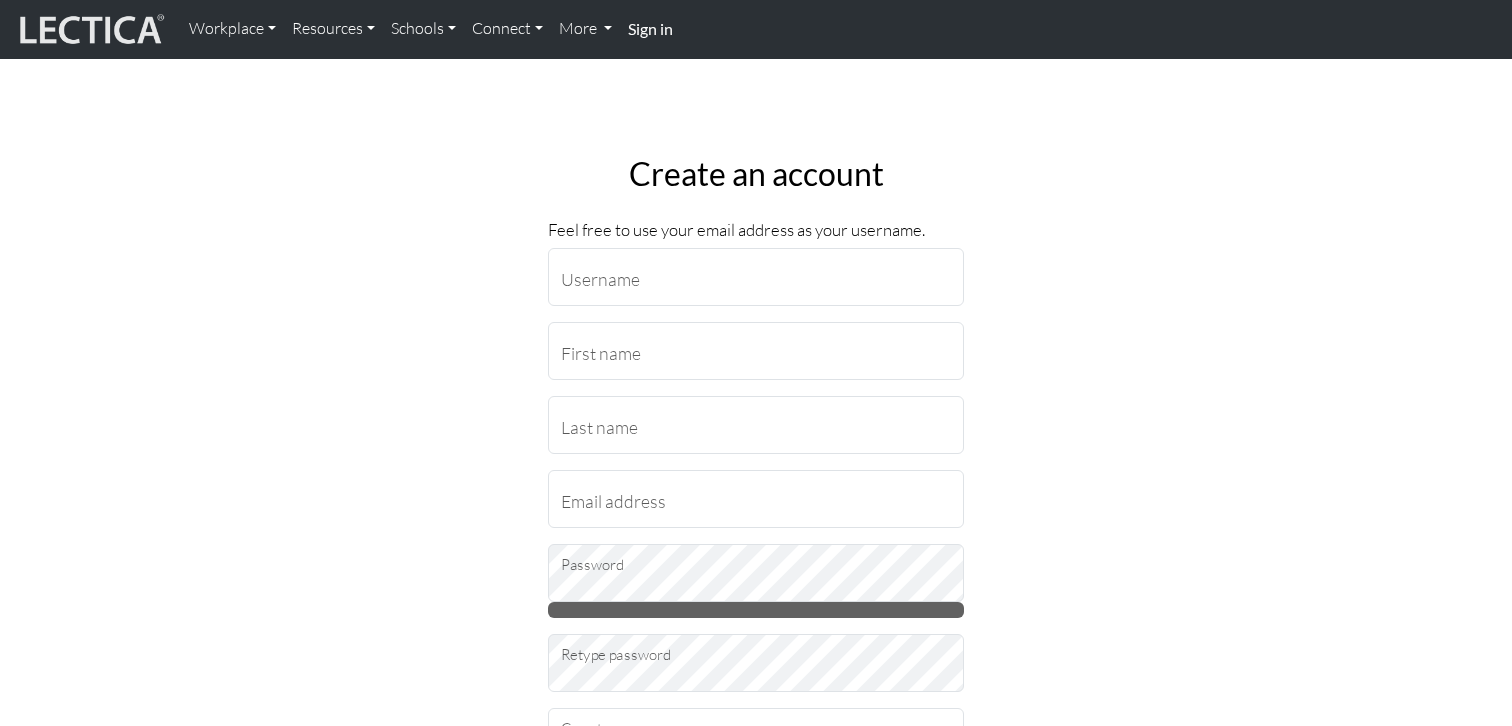 scroll, scrollTop: 0, scrollLeft: 0, axis: both 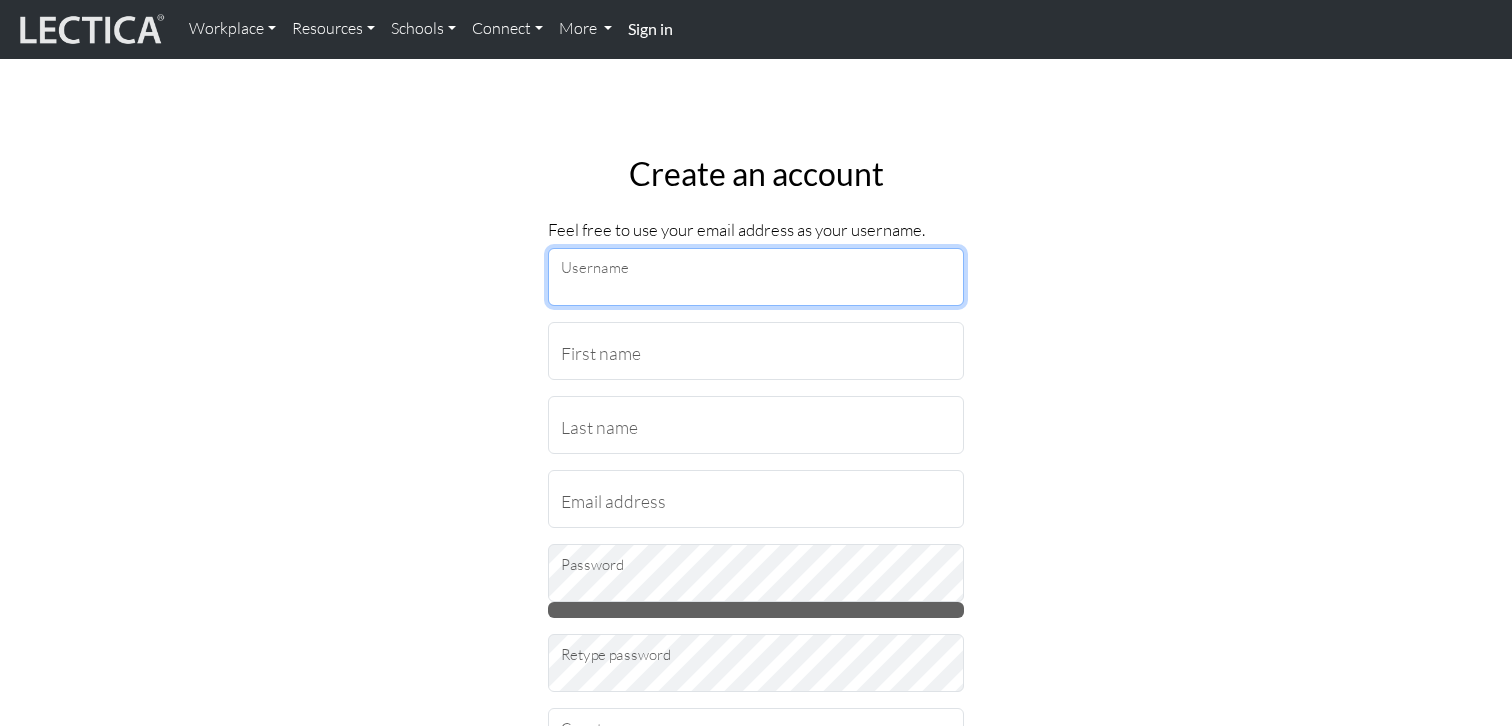click on "Username" at bounding box center (756, 277) 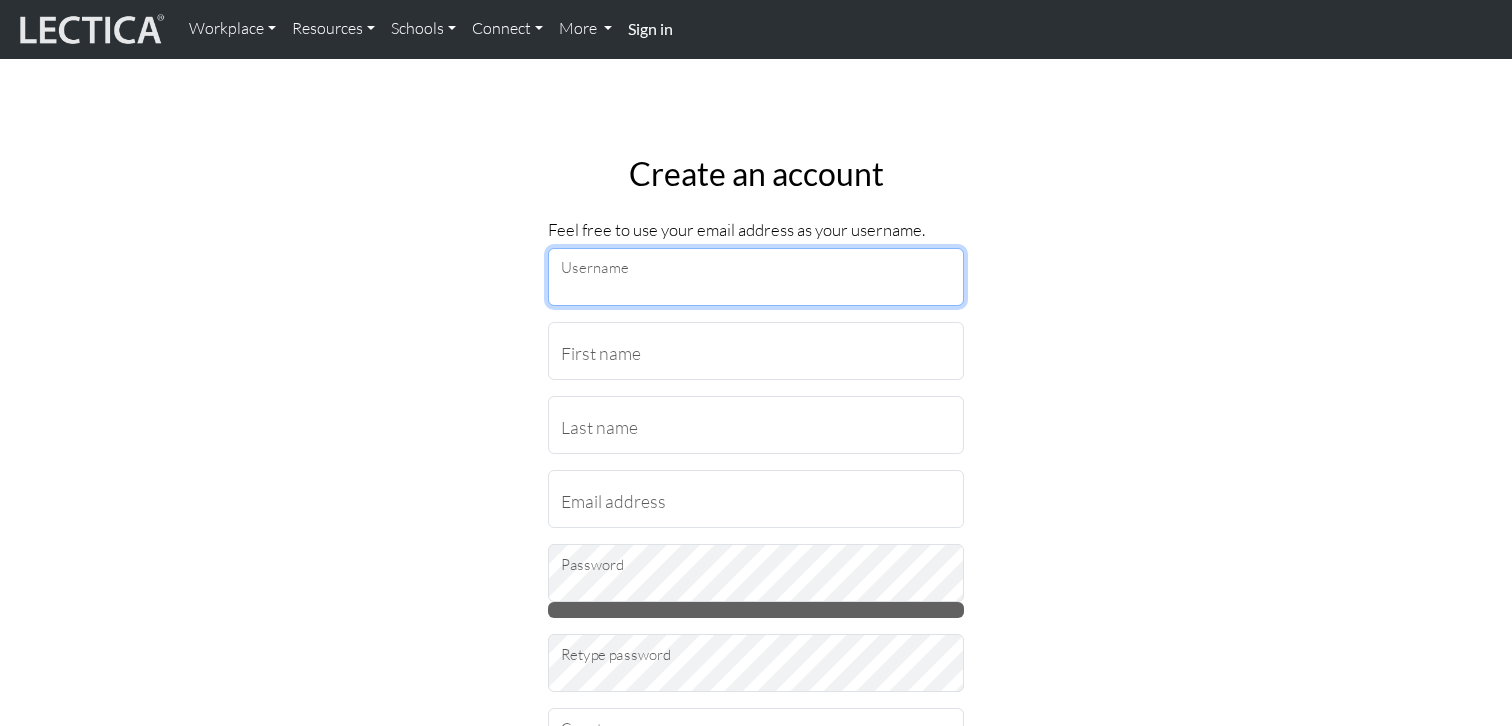 type on "sduraisamy@google.com" 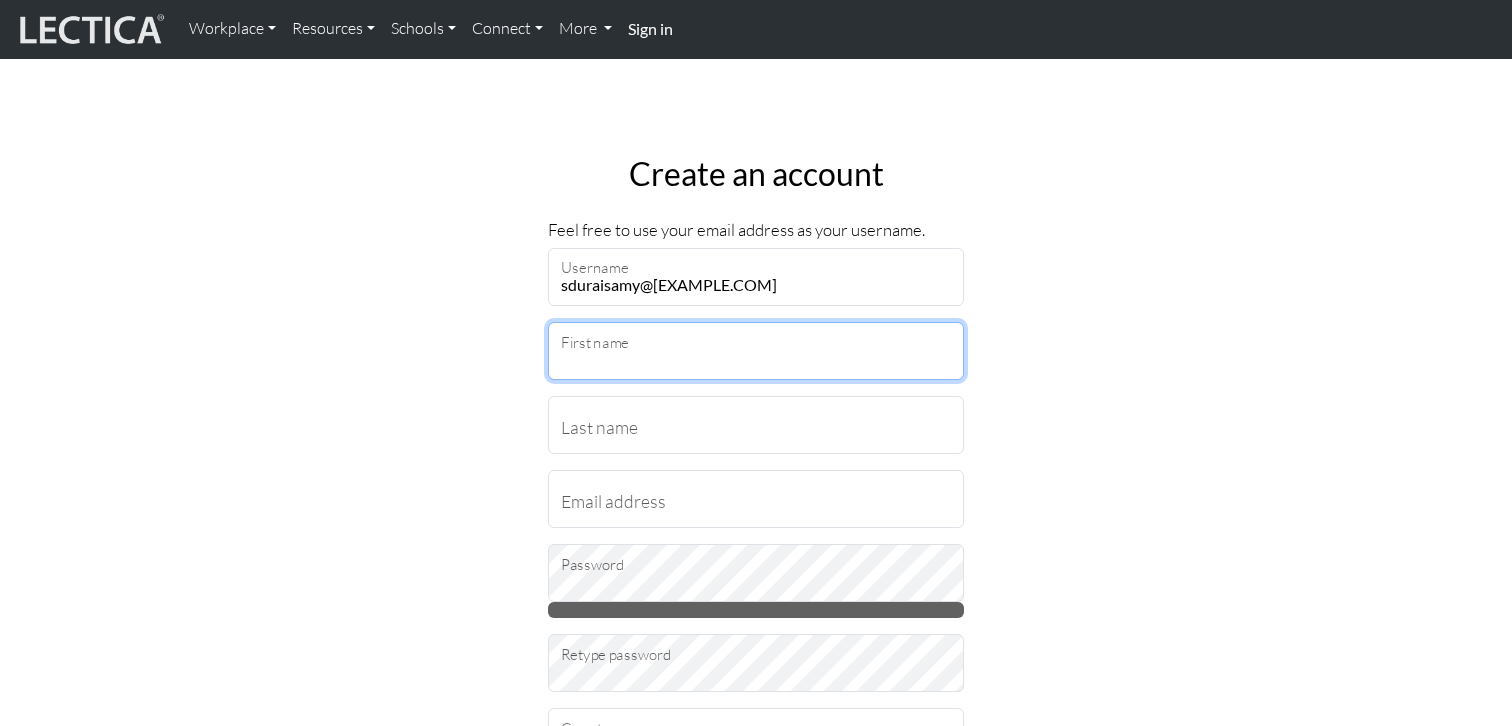 click on "First name" at bounding box center (756, 351) 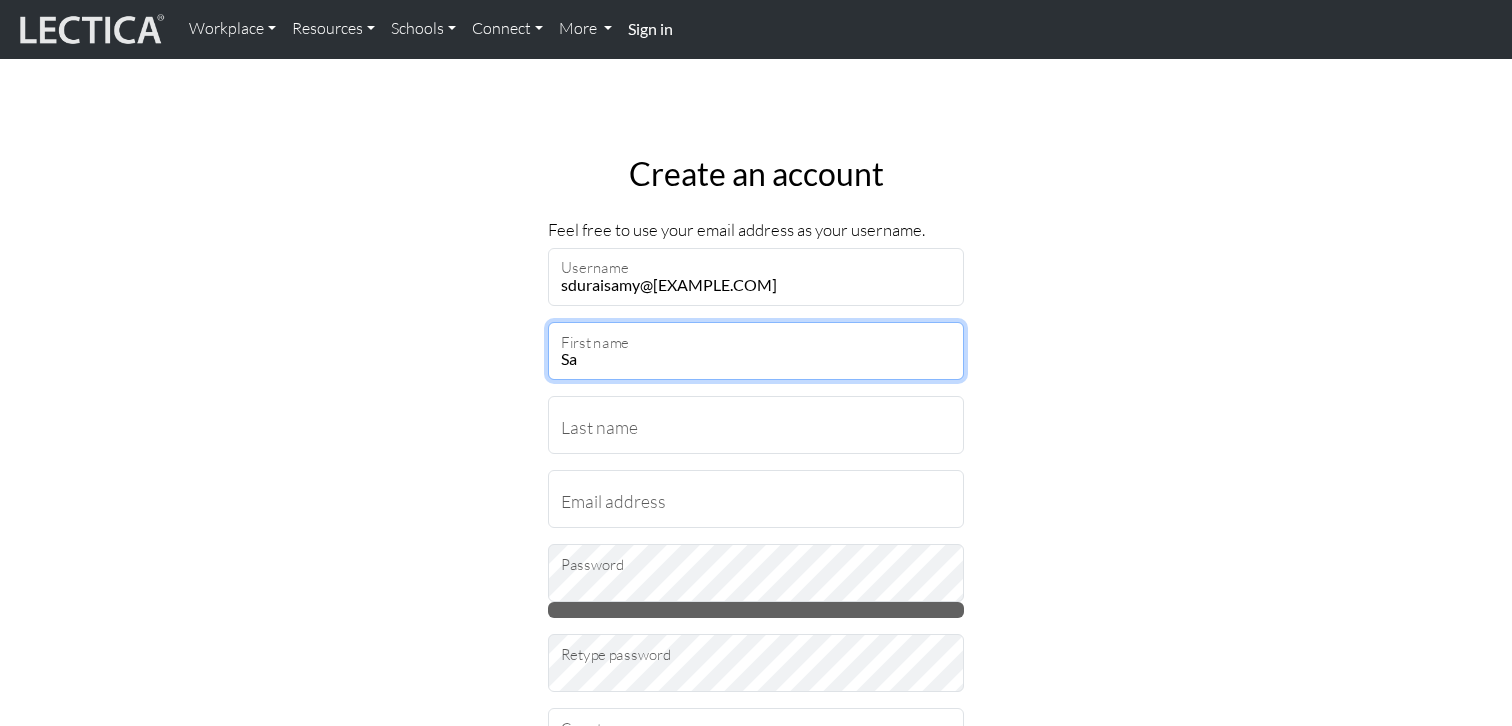 type on "S" 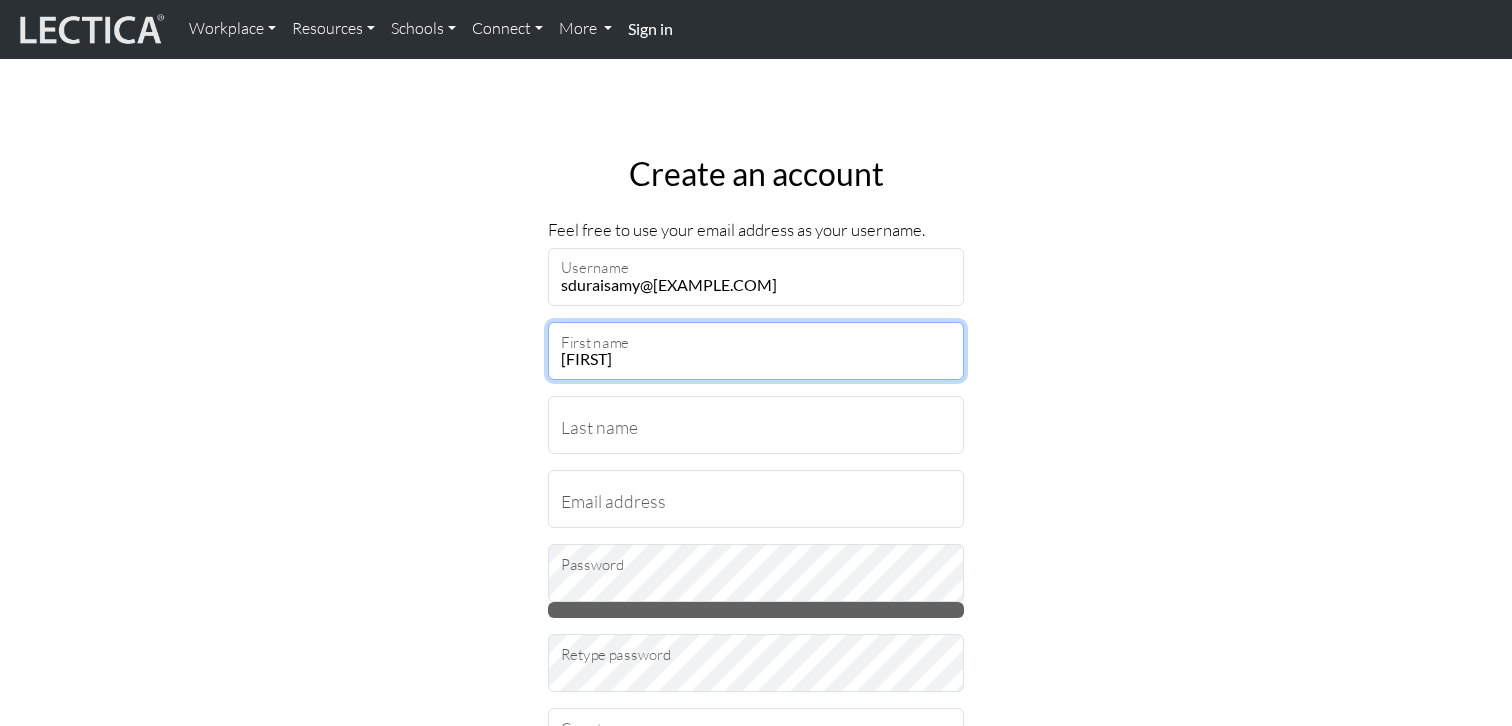 type on "Raj" 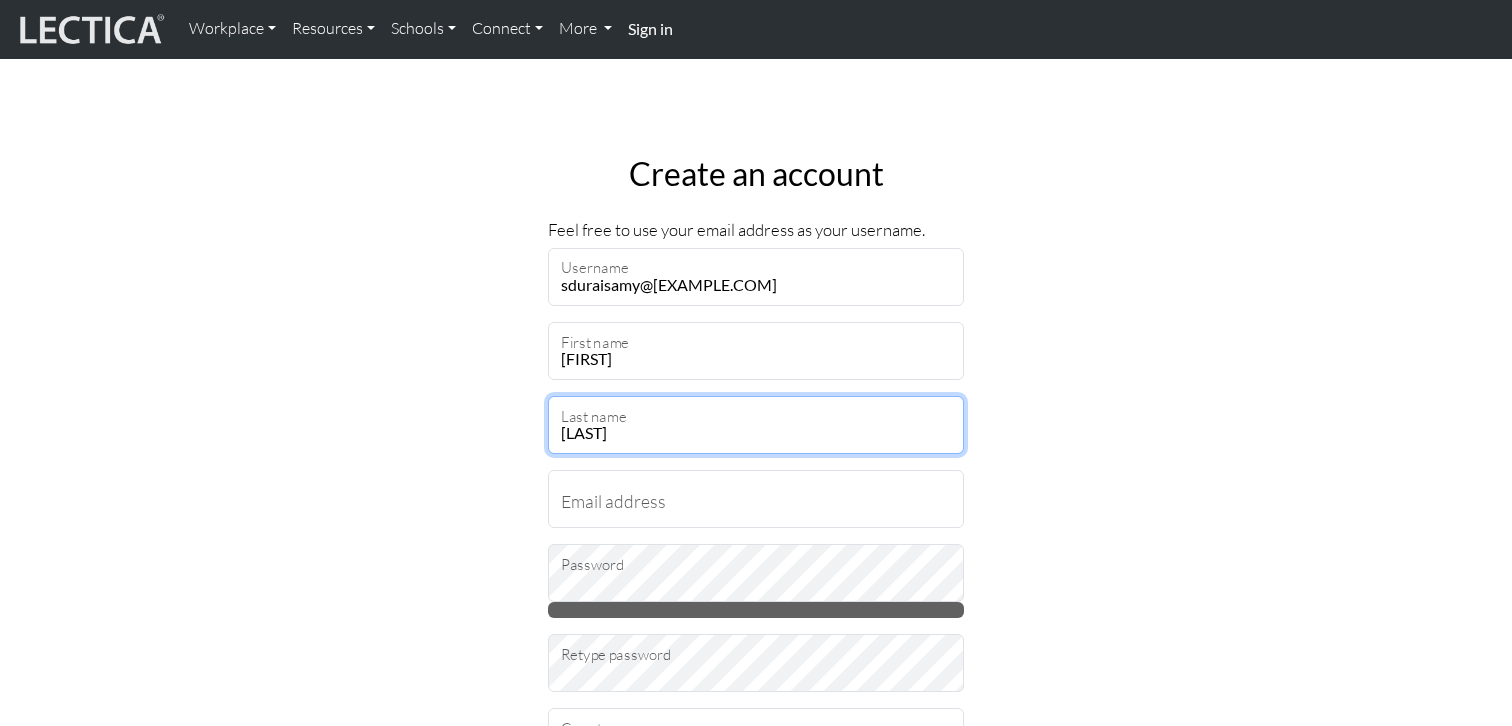 type on "Duraisamy" 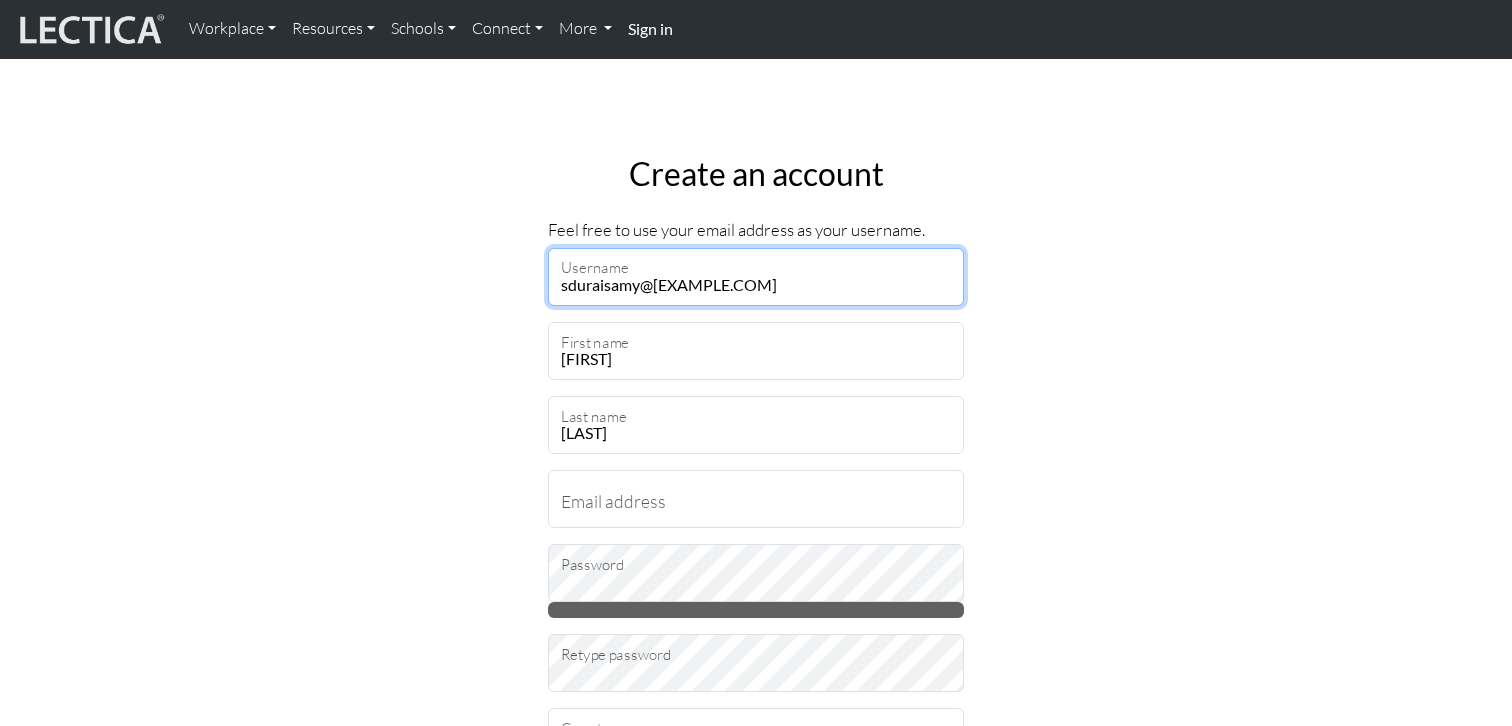 drag, startPoint x: 748, startPoint y: 284, endPoint x: 526, endPoint y: 284, distance: 222 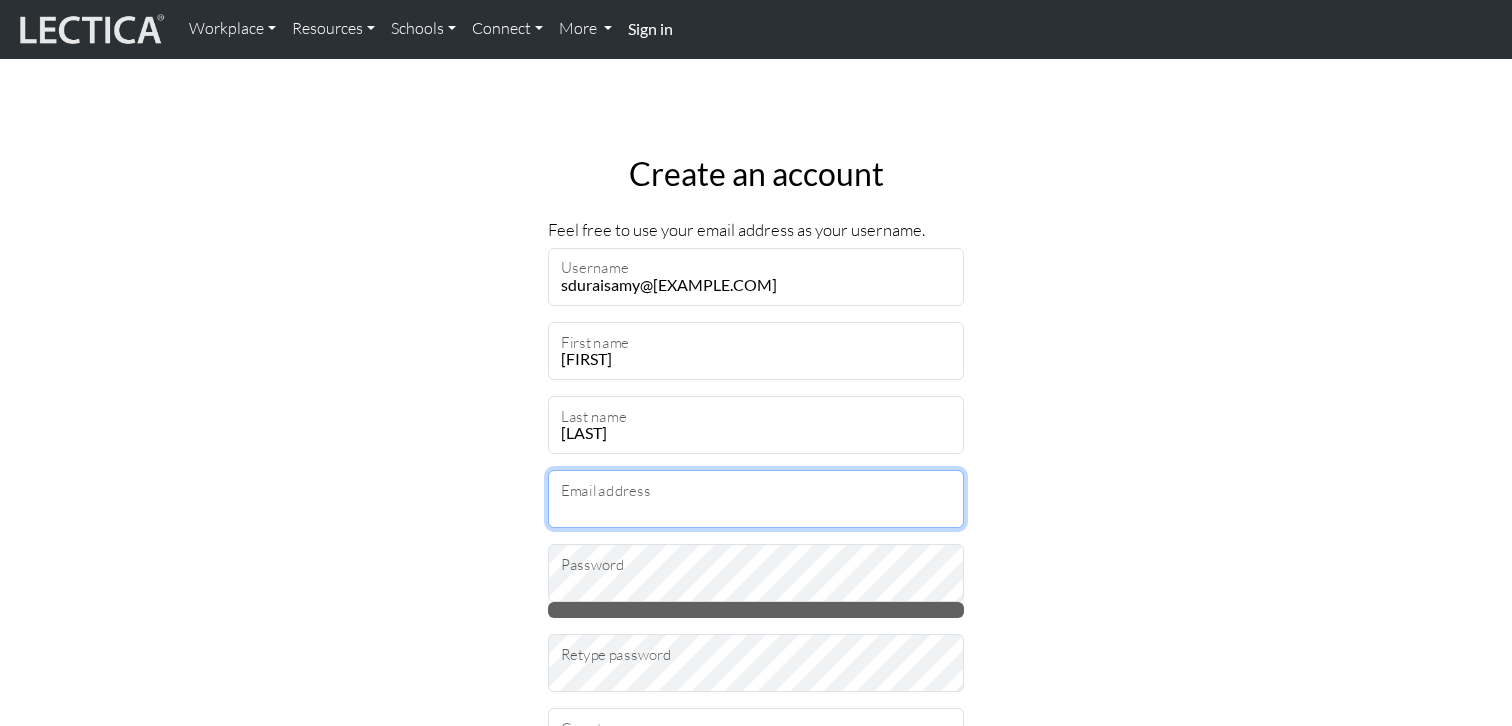 click on "Email address" at bounding box center [756, 499] 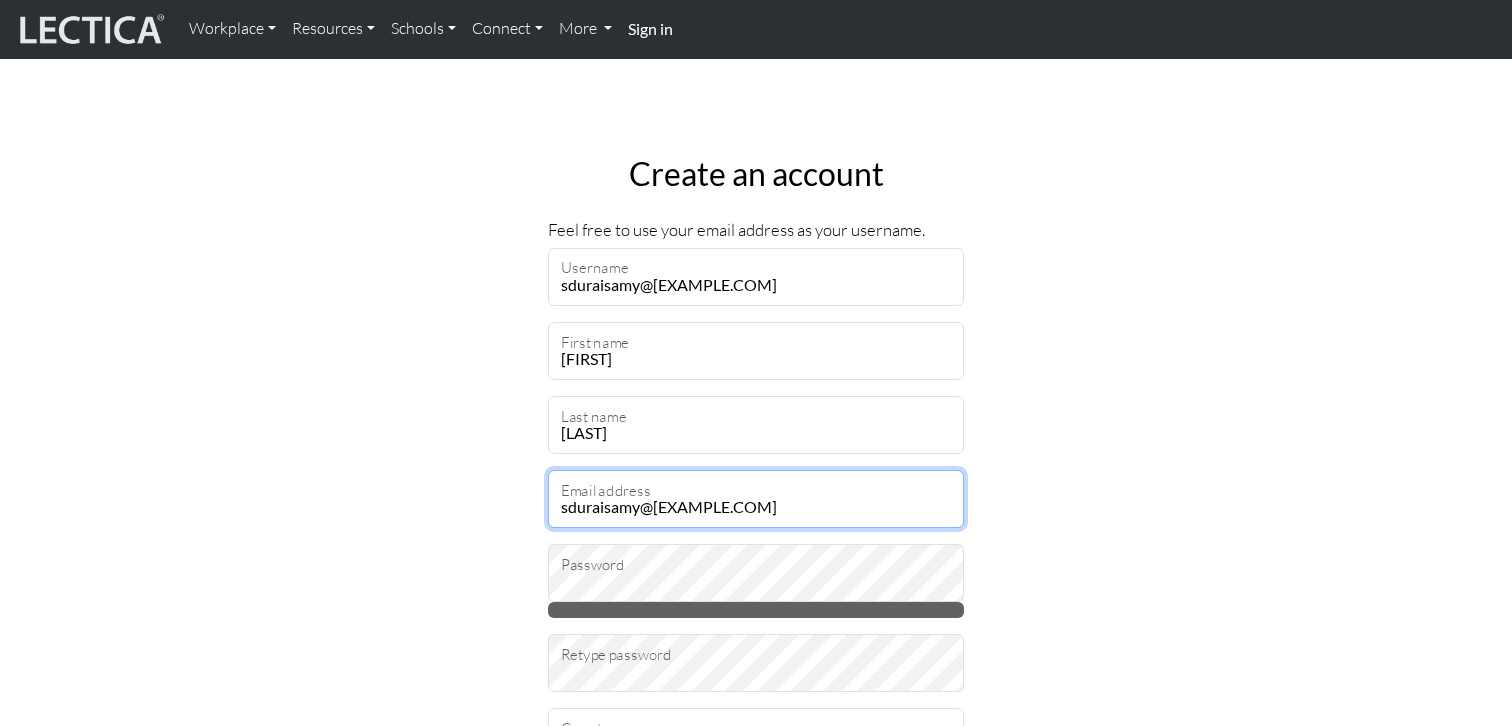 type on "sduraisamy@google.com" 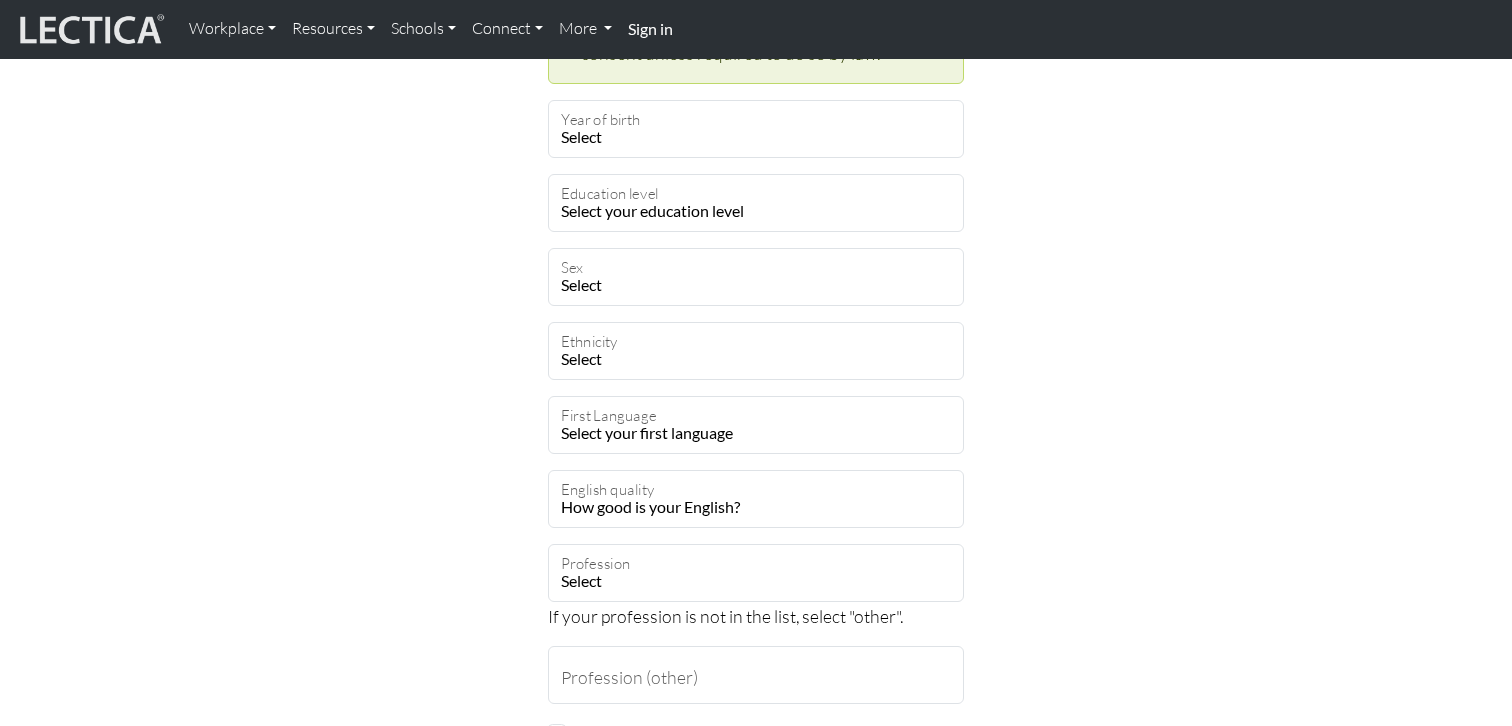 scroll, scrollTop: 1255, scrollLeft: 0, axis: vertical 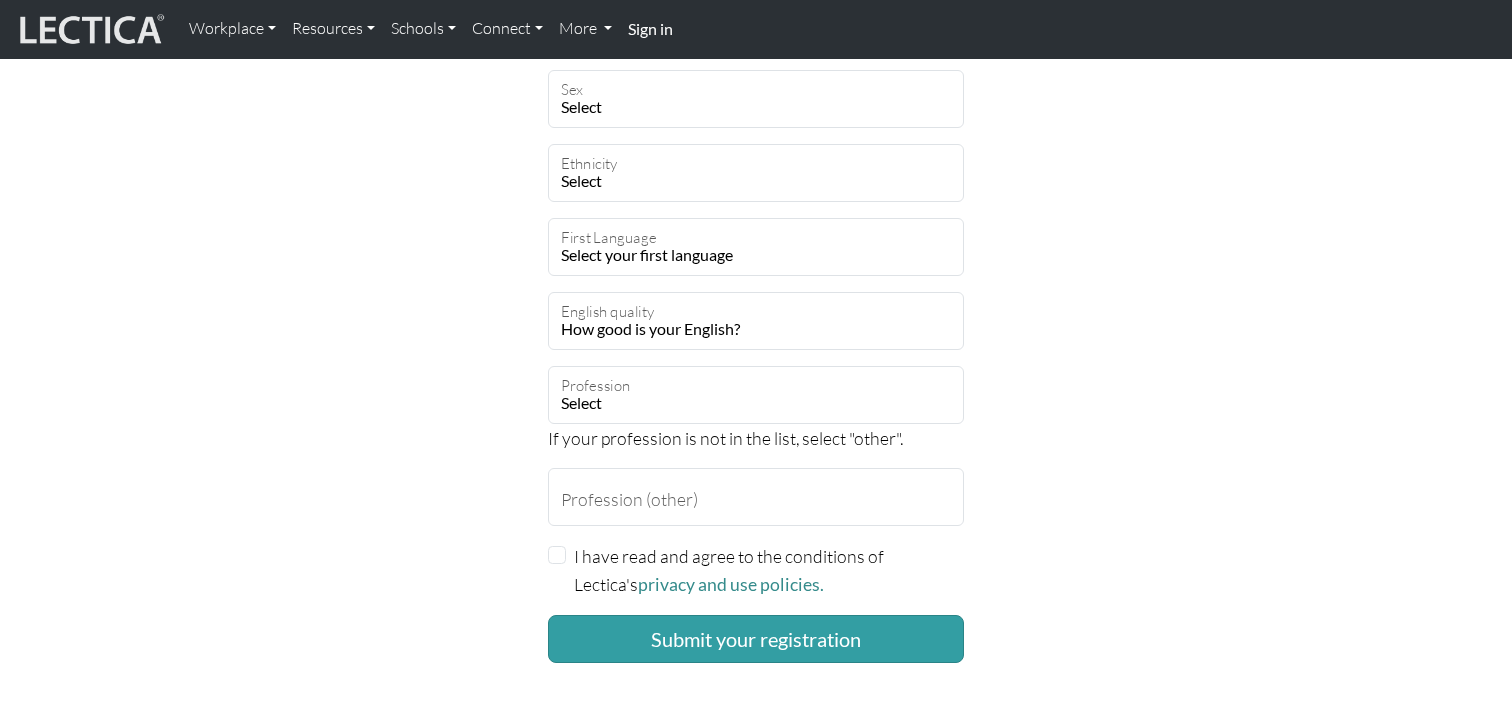 click on "Create an account
Feel free to use your email address as your username.
sduraisamy@google.com
Username
Raj
First name
Duraisamy
Last name
sduraisamy@google.com
Email address
Password
Retype password
Select
Afghanistan
A…land Islands
Albania
Algeria
American Samoa
Andorra
Angola
Angui
lla
Antarctica
Antigua and Barbuda
Argentina
Armenia
Aruba
Australia
Austria" at bounding box center (756, -218) 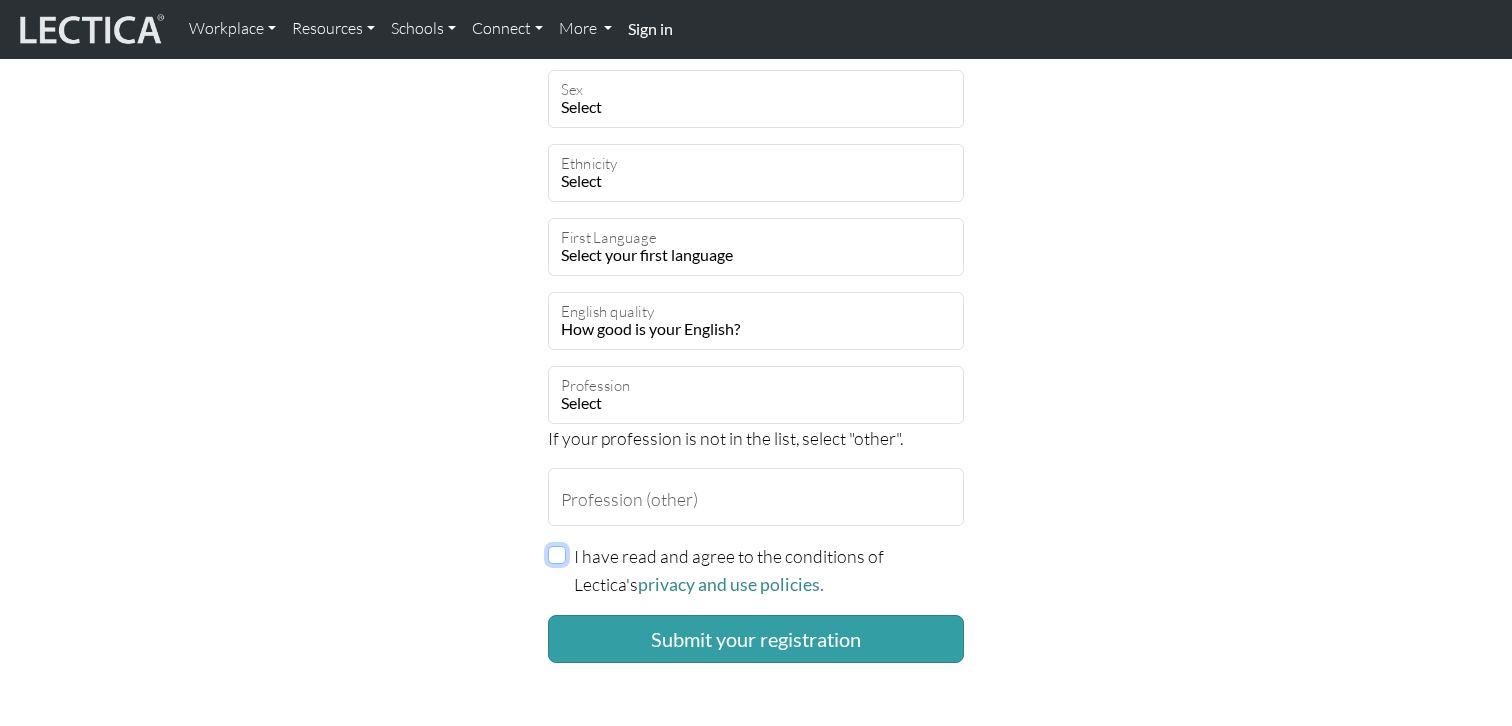 click on "I have read and agree to the conditions of Lectica's
privacy and use policies." at bounding box center (557, 555) 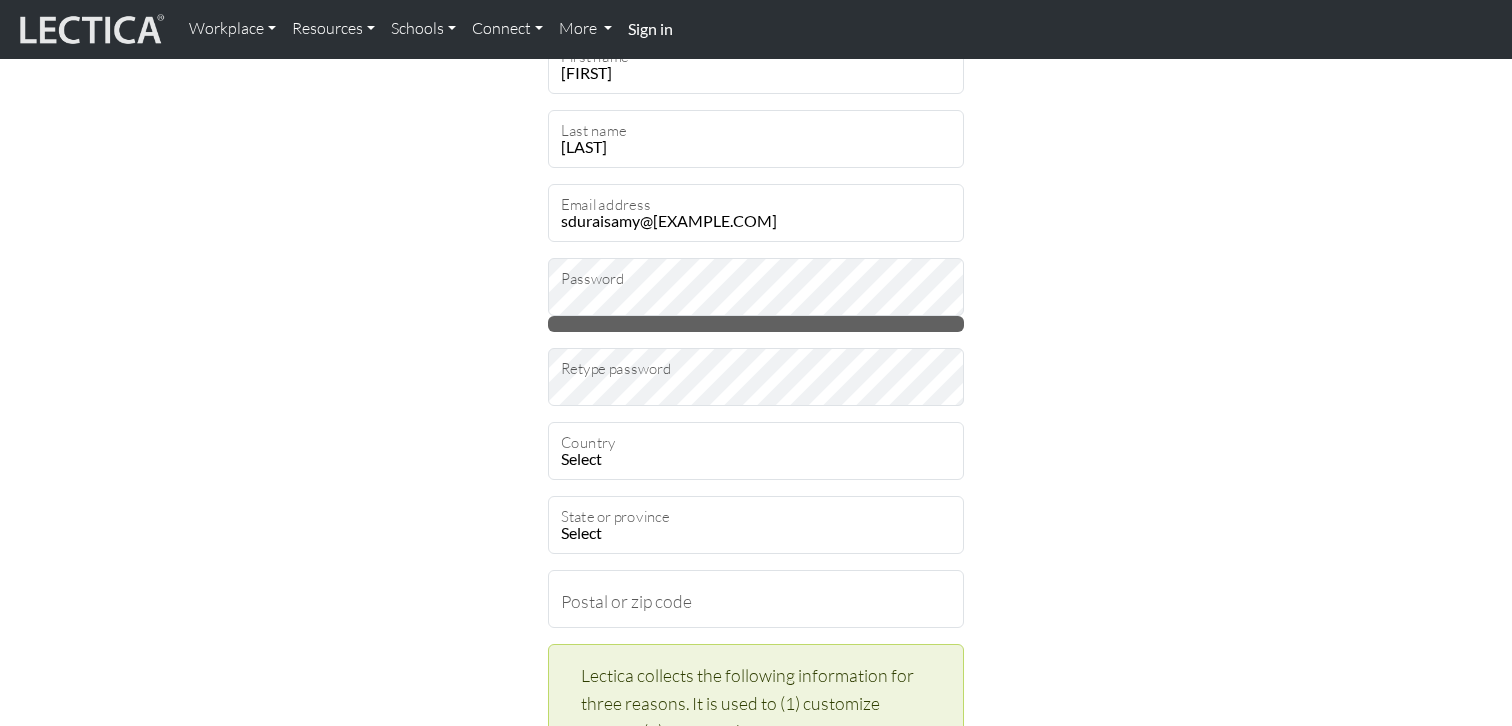 scroll, scrollTop: 114, scrollLeft: 0, axis: vertical 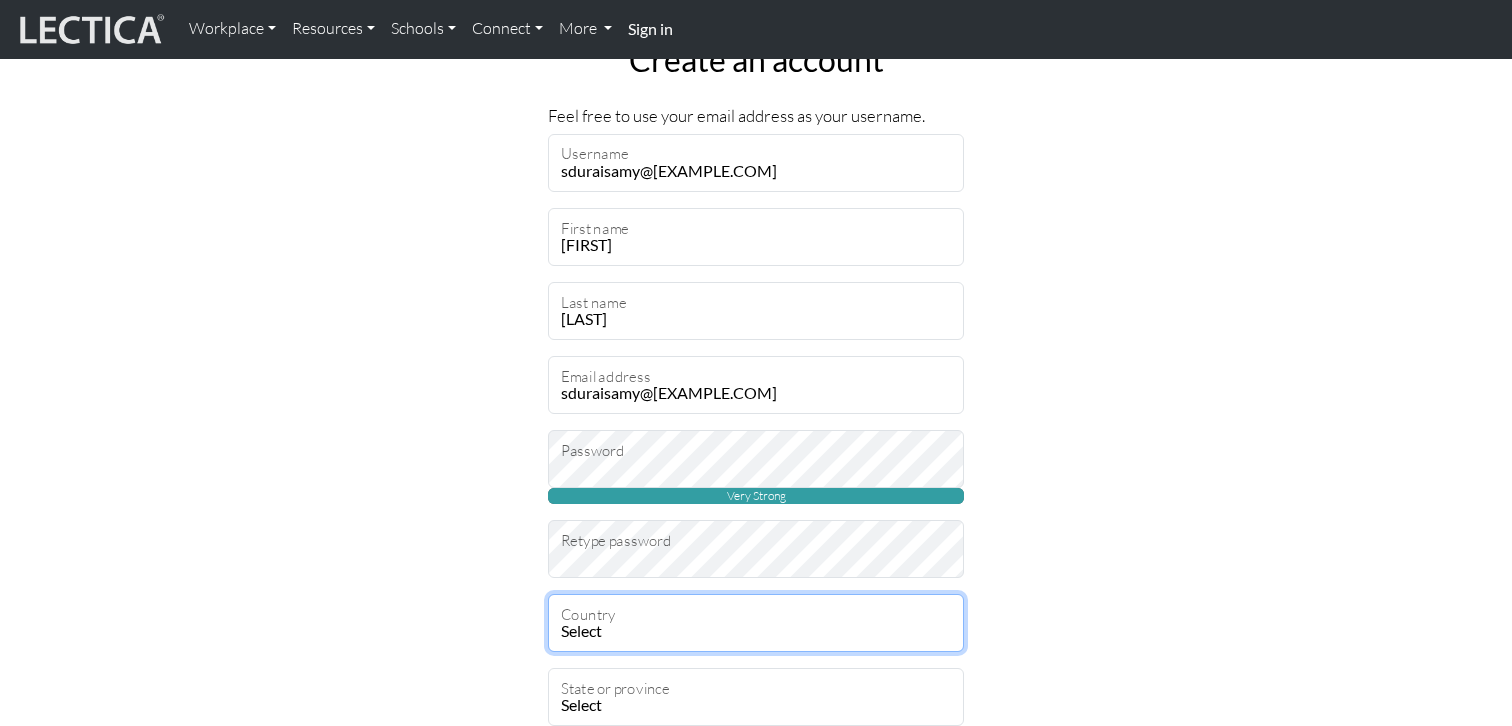 click on "Select
Afghanistan
A…land Islands
Albania
Algeria
American Samoa
Andorra
Angola
Angui
lla
Antarctica
Antigua and Barbuda
Argentina
Armenia
Aruba
Australia
Austria
Azerbaijan
Bahamas
Bahrain
Bangladesh
Barbados
Belarus
Belgium
Belize
Benin
Bermuda
Bhutan
Bolivia
Bonaire, Sint Eustatius and Saba
Bosnia and Herzegovina
Botswana
Bouvet Island
Brazil
British Indian Ocean Territory
Brunei Darussalam
Bulgaria
Burkina Faso
Burundi
Cambodia
Cameroon
Canada
Cape Verde
Cayman Islands
Central African Republic
Chad
Chile
China
Christmas Island
Cocos (Keeling) Islands
Colombia
Comoros
Congo
Congo (the Democratic Republic of the)
Cook Islands
Costa Rica
Cote d'Ivoire
Croatia
Cuba
Curaao
Cyprus
Czech Republic
Denmark" at bounding box center (756, 623) 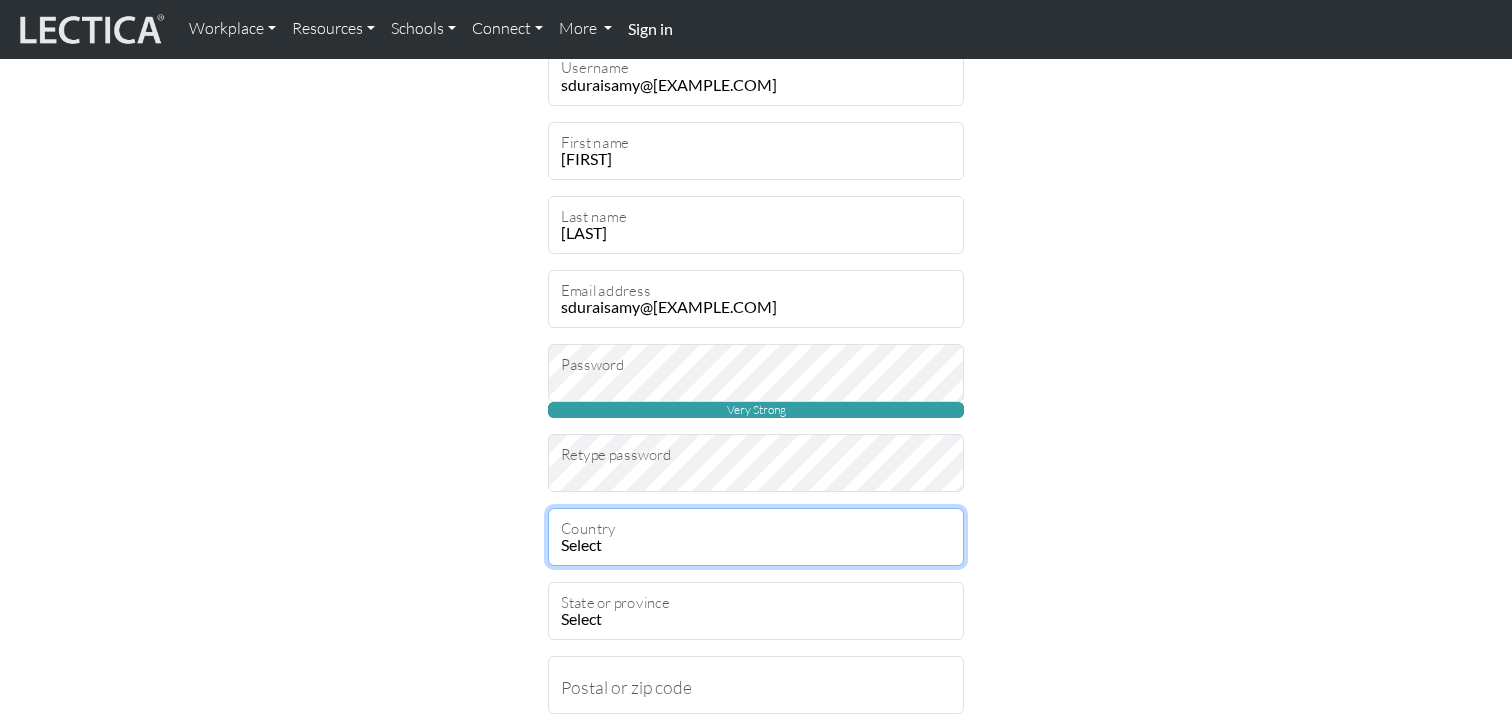 scroll, scrollTop: 239, scrollLeft: 0, axis: vertical 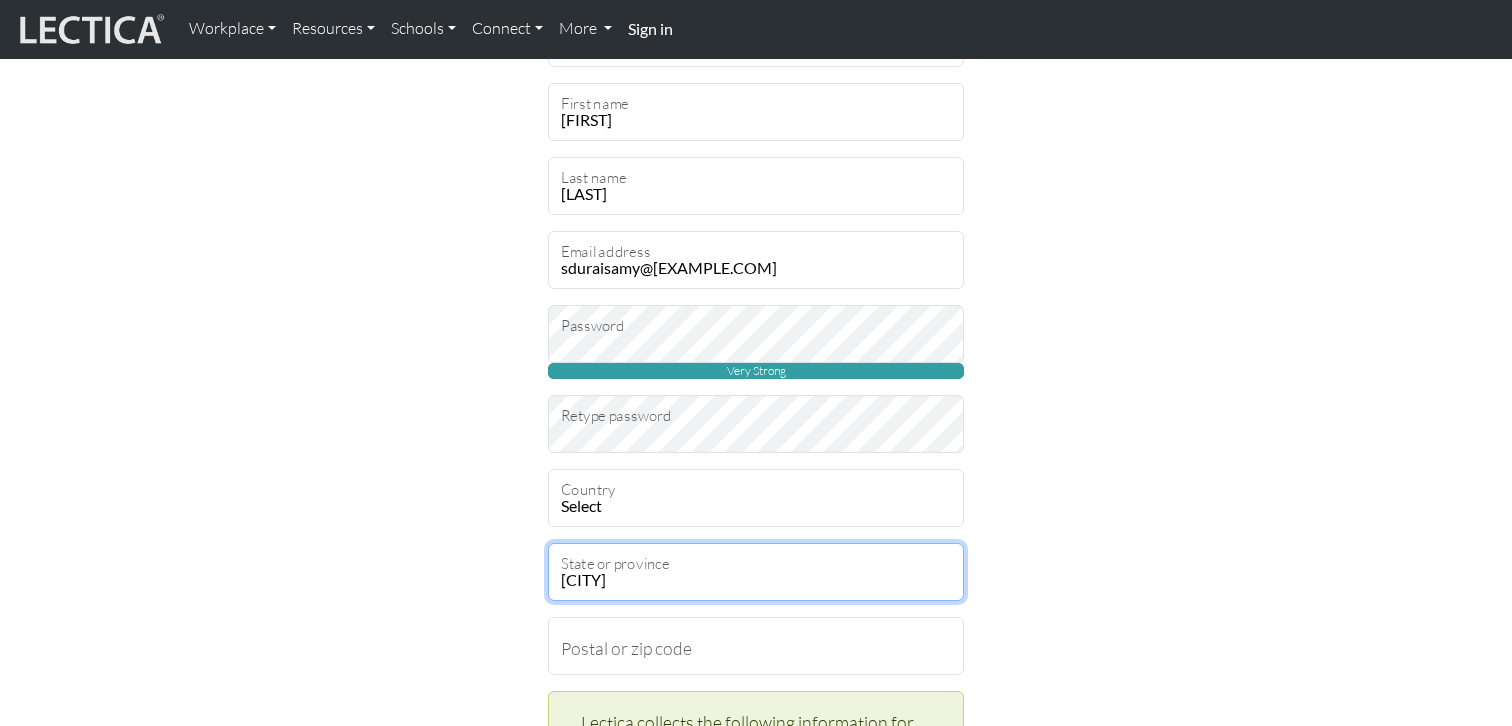 click on "Alabama Alaska American Samoa Arizona Arkansas Armed Forces Americas Armed Forces Europe, Middle Ea Armed Forces Pacific California Colorado Connecticut Delaware District of Columbia Federated States of Micronesia Florida Georgia Guam Hawaii Idaho Illinois Indiana Iowa Kansas Kentucky Louisiana Maine Marshall Islands Maryland Massachusetts Michigan Minnesota Mississippi Missouri Montana Nebraska Nevada New Hampshire New Jersey New Mexico New York North Carolina North Dakota Northern Mariana Islands Ohio Oklahoma Oregon Palau Pennsylvania Rhode Island South Carolina South Dakota Tennessee Texas Utah Vermont Virginia Virgin Islands Washington Washington, DC West Virginia Wisconsin Wyoming" at bounding box center (756, 572) 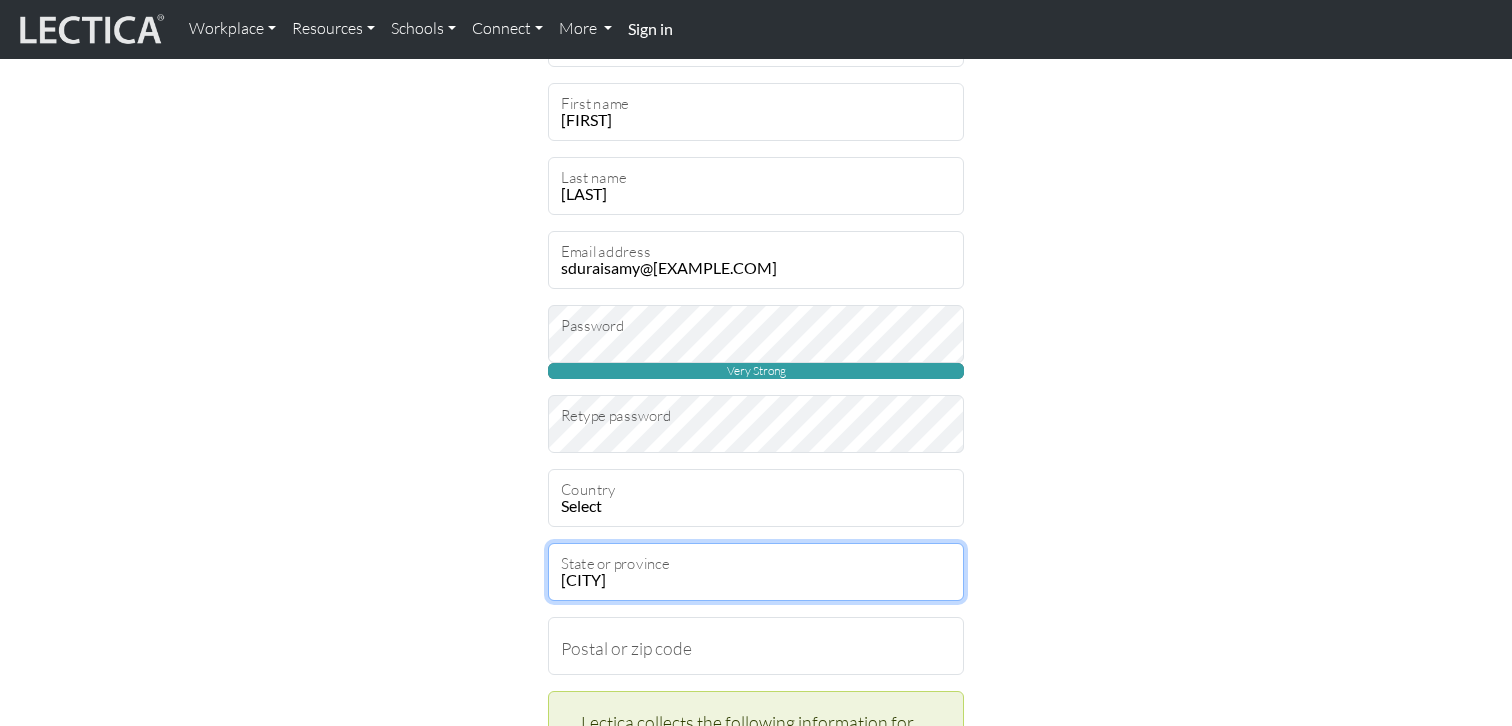 select on "11546" 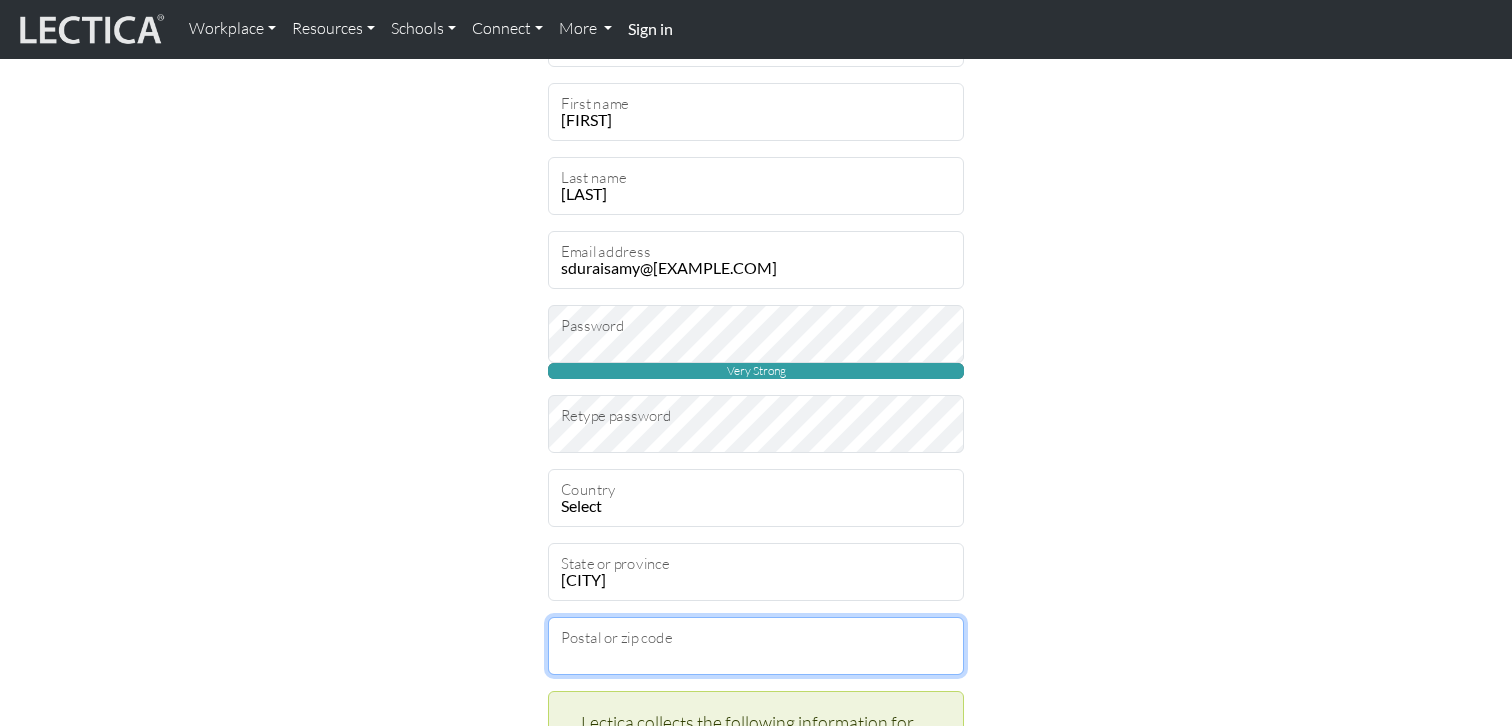 click on "Postal or zip code" at bounding box center [756, 646] 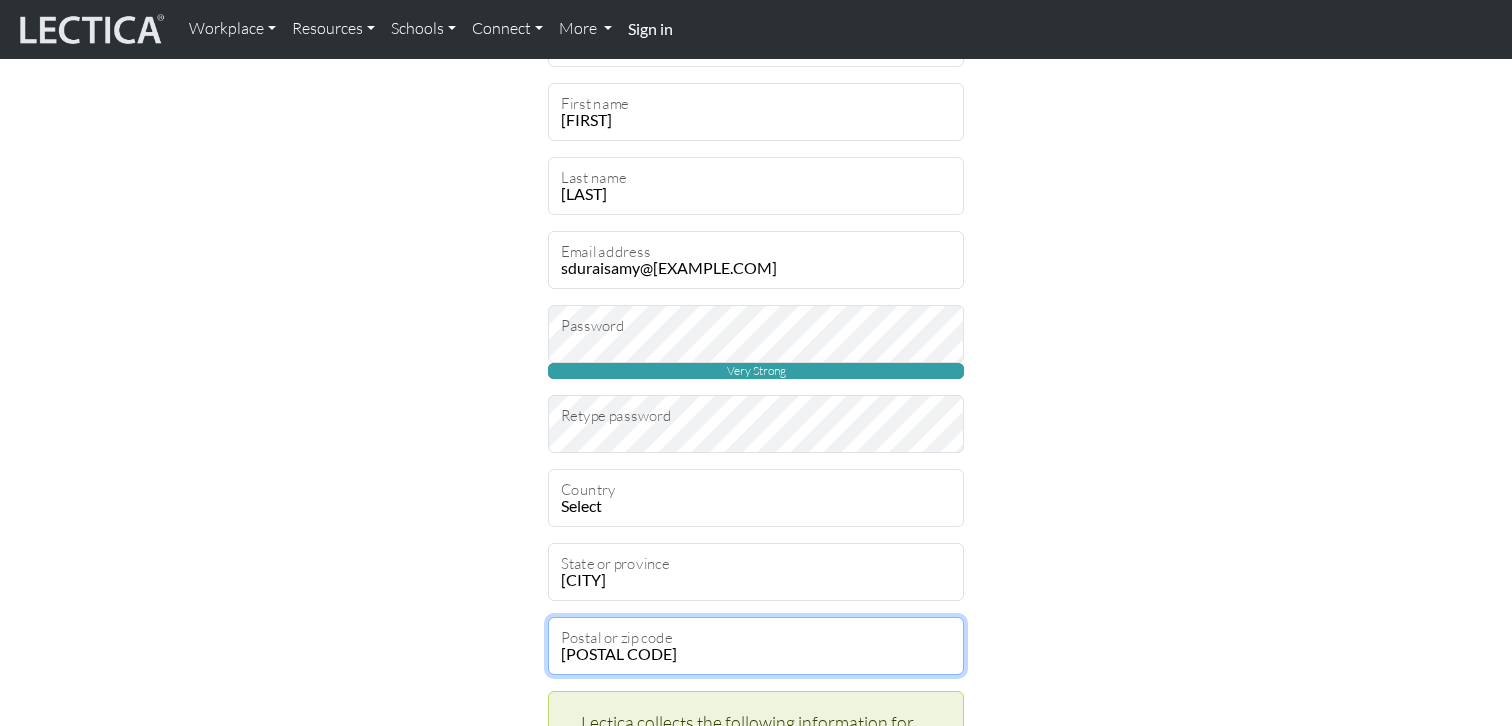 type on "94105" 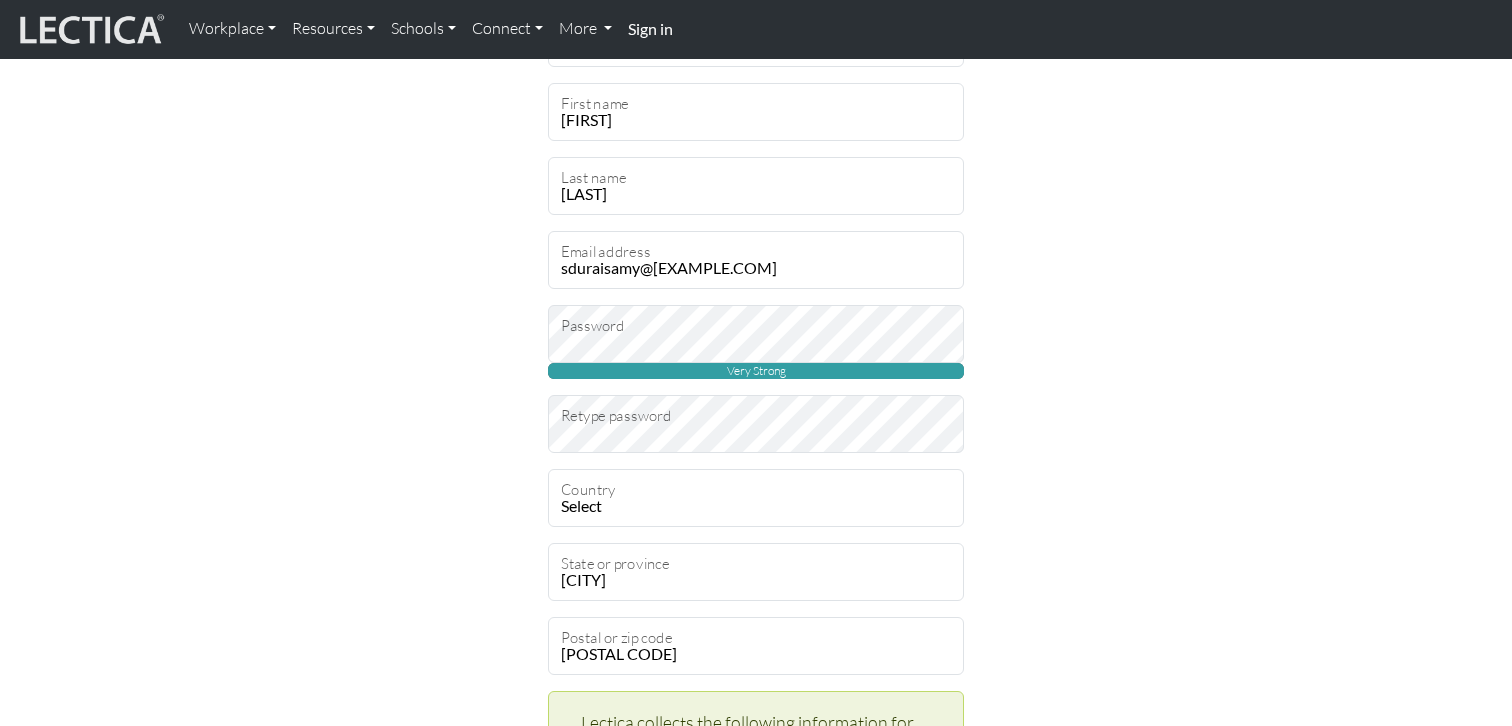 click on "Create an account
Feel free to use your email address as your username.
sduraisamy@google.com
Username
Raj
First name
Duraisamy
Last name
sduraisamy@google.com
Email address
Very Strong
Password
Retype password
Select
Afghanistan
A…land Islands
Albania
Algeria
American Samoa
Andorra
Angola
Angui
lla
Antarctica
Antigua and Barbuda
Argentina
Armenia
Aruba
Australia" at bounding box center (756, 798) 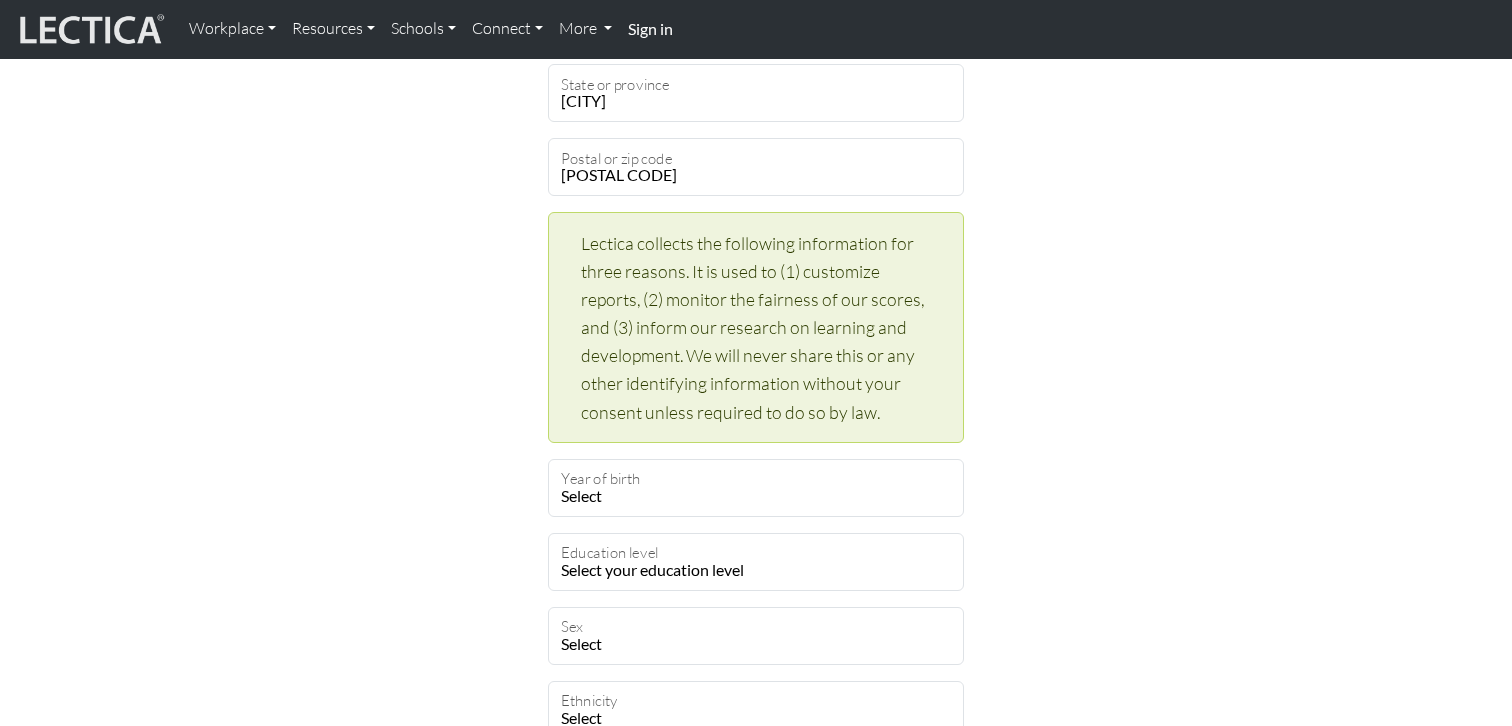 scroll, scrollTop: 722, scrollLeft: 0, axis: vertical 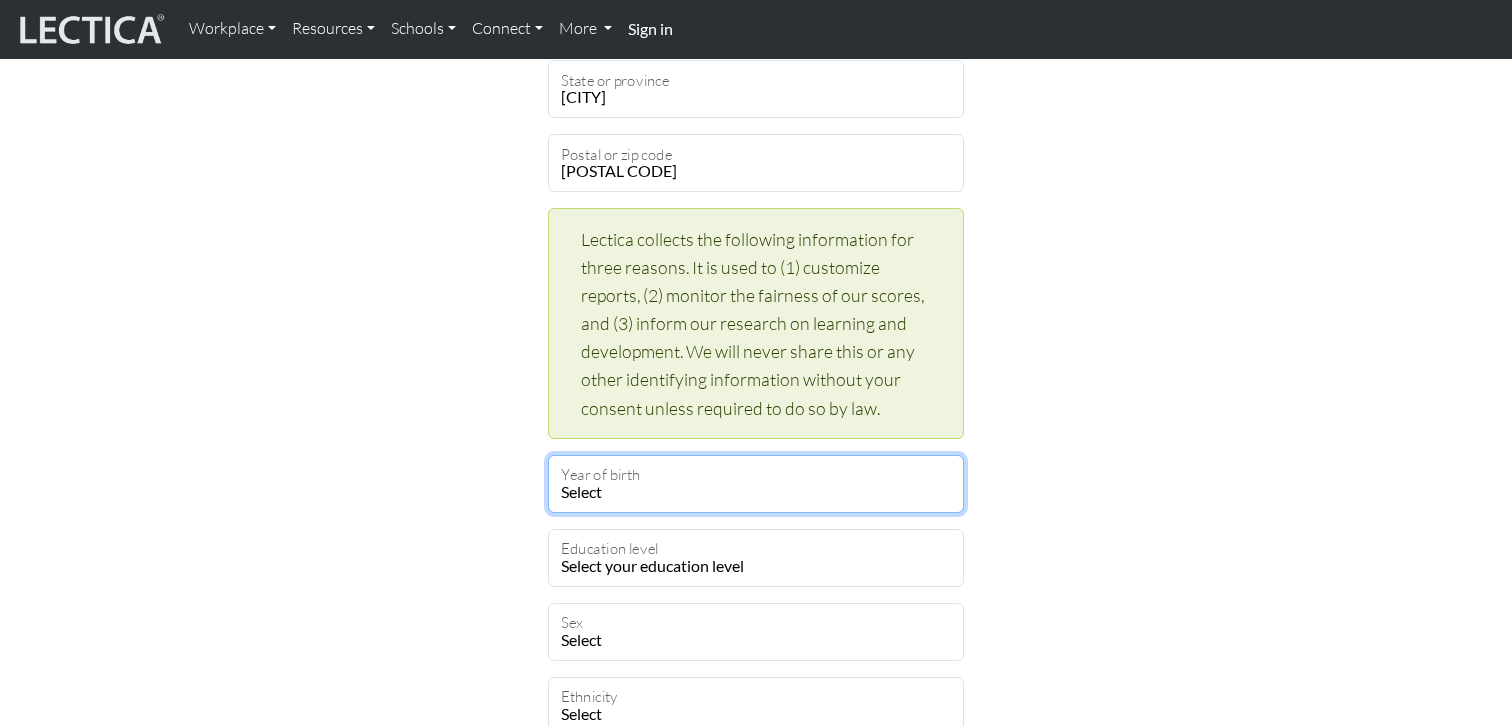 click on "Select
2019
2018
2017
2016
2015
2014
2013
2012
2011
2010
2009
2008
2007
2006
2005
2004
2003
2002
2001
2000
1999
1998
1997
1996
1995
1994
1993
1992
1991
1990
1989
1988
1987
1986
1985
1984
1983
1982
1981
1980
1979
1978
1977
1976
1975
1974
1973
1972
1971
1970
1969
1968
1967
1966
1965
1964
1963
1962
1961
1960
1959
1958
1957
1956
1955
1954
1953
1952
1951
1950
1949
1948
1947
1946
1945
1944
1943
1942
1941
1940
1939
1938
1937
1936
1935
1934
1933
1932
1931
1930
1929
1928
1927
1926
1925
1924
1923
1922
1921" at bounding box center (756, 484) 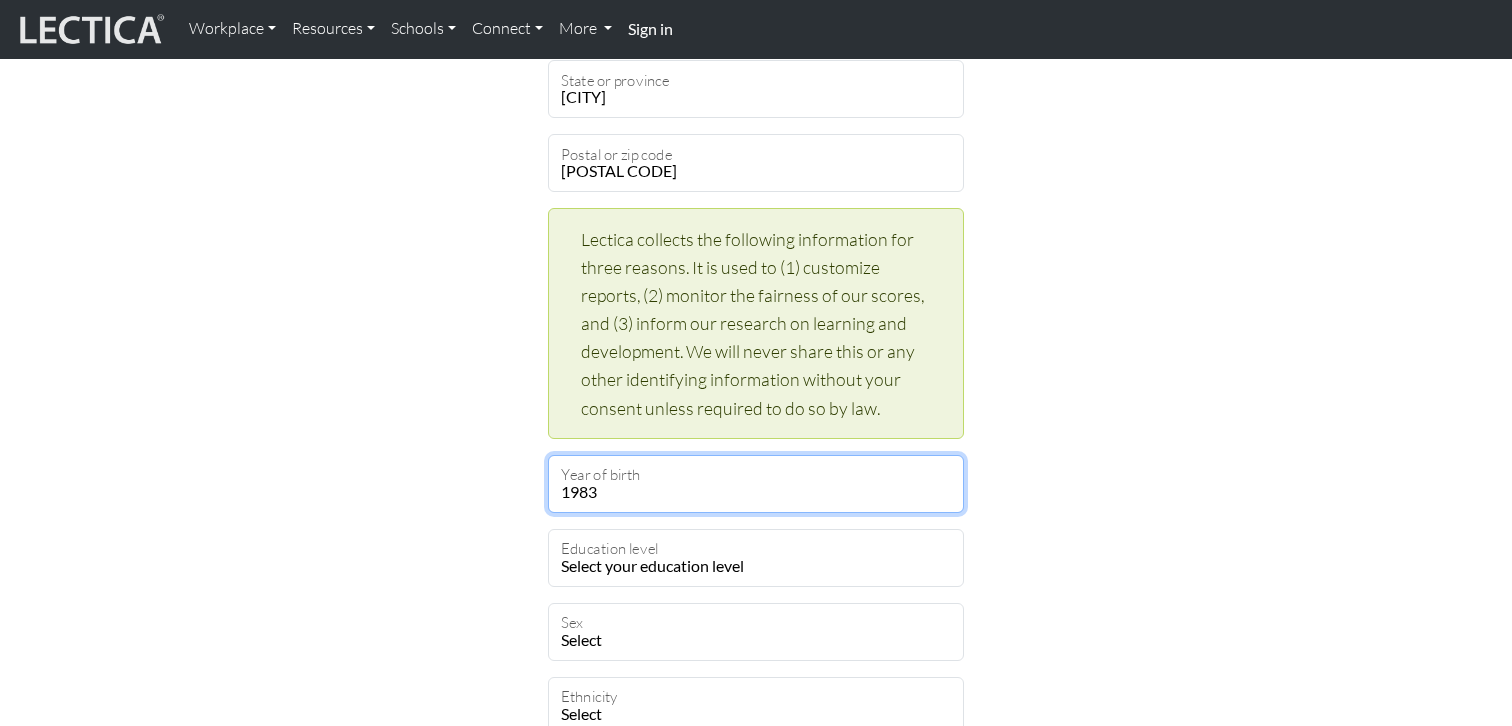 click on "Select
2019
2018
2017
2016
2015
2014
2013
2012
2011
2010
2009
2008
2007
2006
2005
2004
2003
2002
2001
2000
1999
1998
1997
1996
1995
1994
1993
1992
1991
1990
1989
1988
1987
1986
1985
1984
1983
1982
1981
1980
1979
1978
1977
1976
1975
1974
1973
1972
1971
1970
1969
1968
1967
1966
1965
1964
1963
1962
1961
1960
1959
1958
1957
1956
1955
1954
1953
1952
1951
1950
1949
1948
1947
1946
1945
1944
1943
1942
1941
1940
1939
1938
1937
1936
1935
1934
1933
1932
1931
1930
1929
1928
1927
1926
1925
1924
1923
1922
1921" at bounding box center (756, 484) 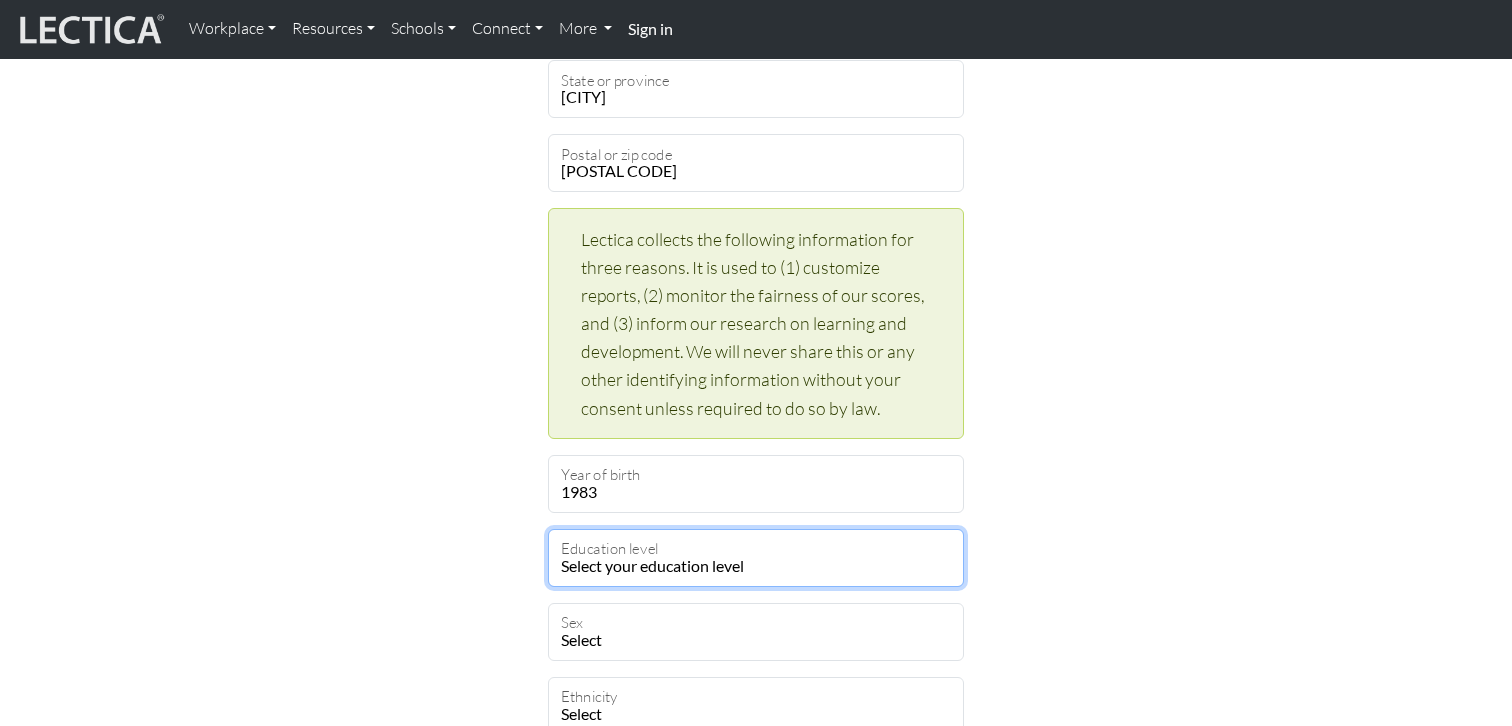 click on "Select your education level
toddler
pre-pre-pre-k
pre-pre-k
pre-k
Kindergarten
1st grade
2nd grade
3rd grade
4th grade
5th grade
6th grade
7th grade
8th grade
9th grade
10th grade
11th grade
12th grade
1st year college
2nd year college
3rd year college
4th year college
1 year masters degree
2 year masters degree
1st year doctoral study
2nd year doctoral study or 2 masters deg
3rd year doctoral study
Ph.D. or 3 masters degrees
Post-doctoral study
2 or more Ph.D.'s" at bounding box center [756, 558] 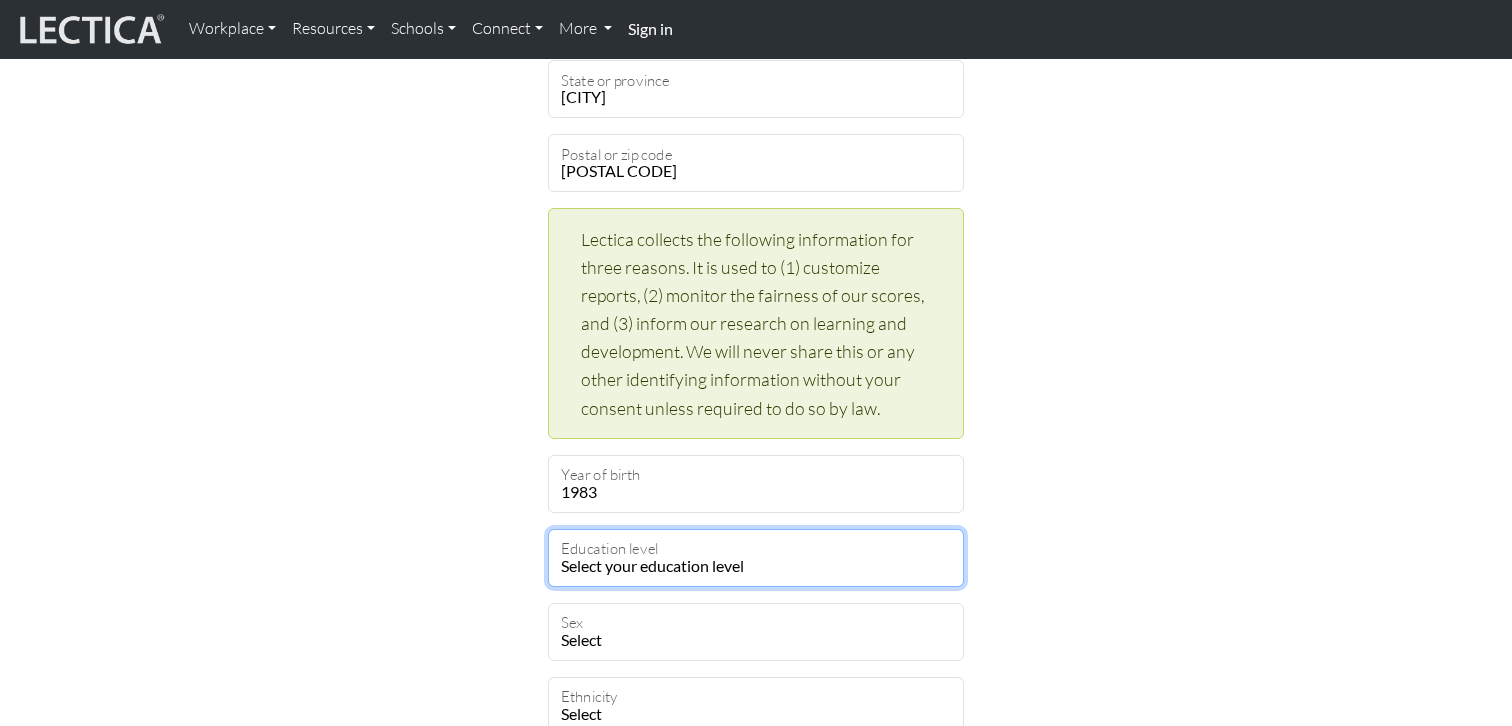 select on "23" 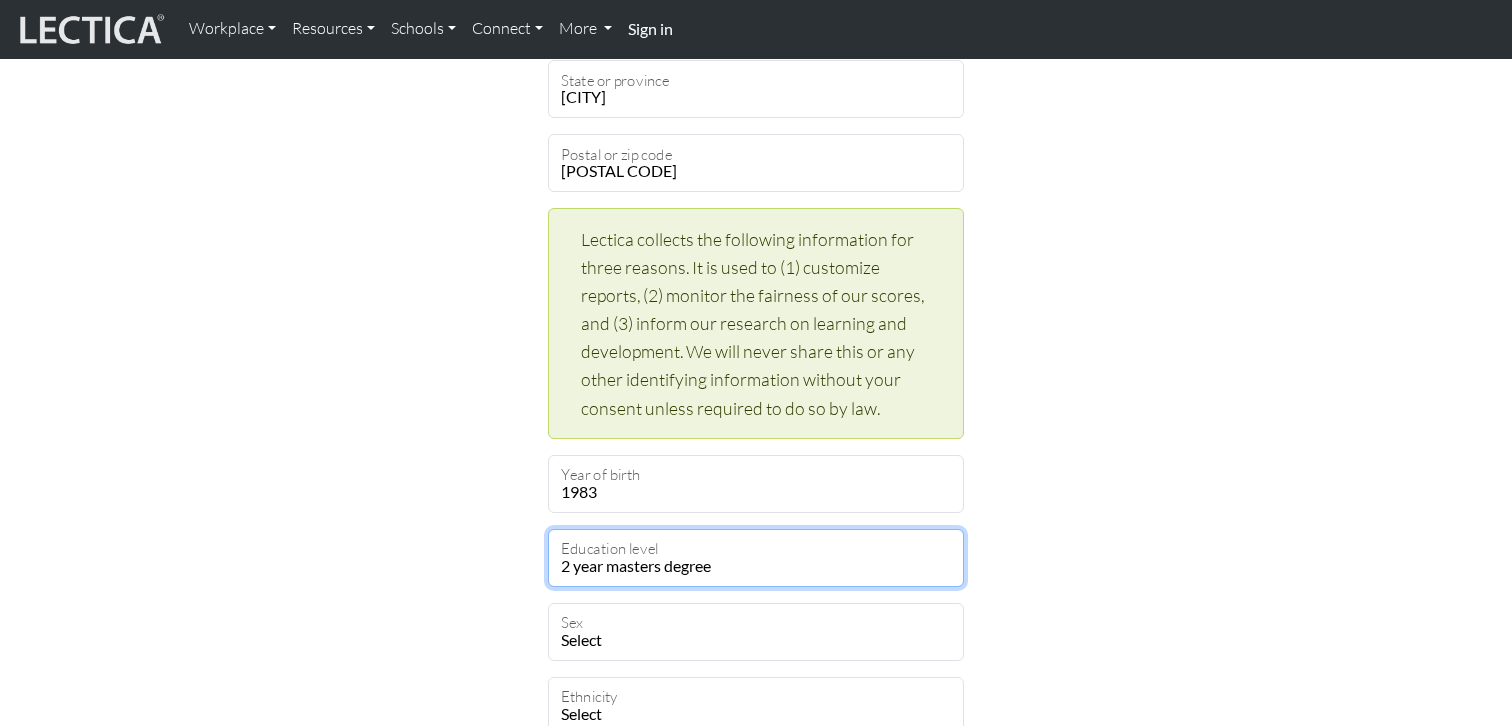 click on "Select your education level
toddler
pre-pre-pre-k
pre-pre-k
pre-k
Kindergarten
1st grade
2nd grade
3rd grade
4th grade
5th grade
6th grade
7th grade
8th grade
9th grade
10th grade
11th grade
12th grade
1st year college
2nd year college
3rd year college
4th year college
1 year masters degree
2 year masters degree
1st year doctoral study
2nd year doctoral study or 2 masters deg
3rd year doctoral study
Ph.D. or 3 masters degrees
Post-doctoral study
2 or more Ph.D.'s" at bounding box center (756, 558) 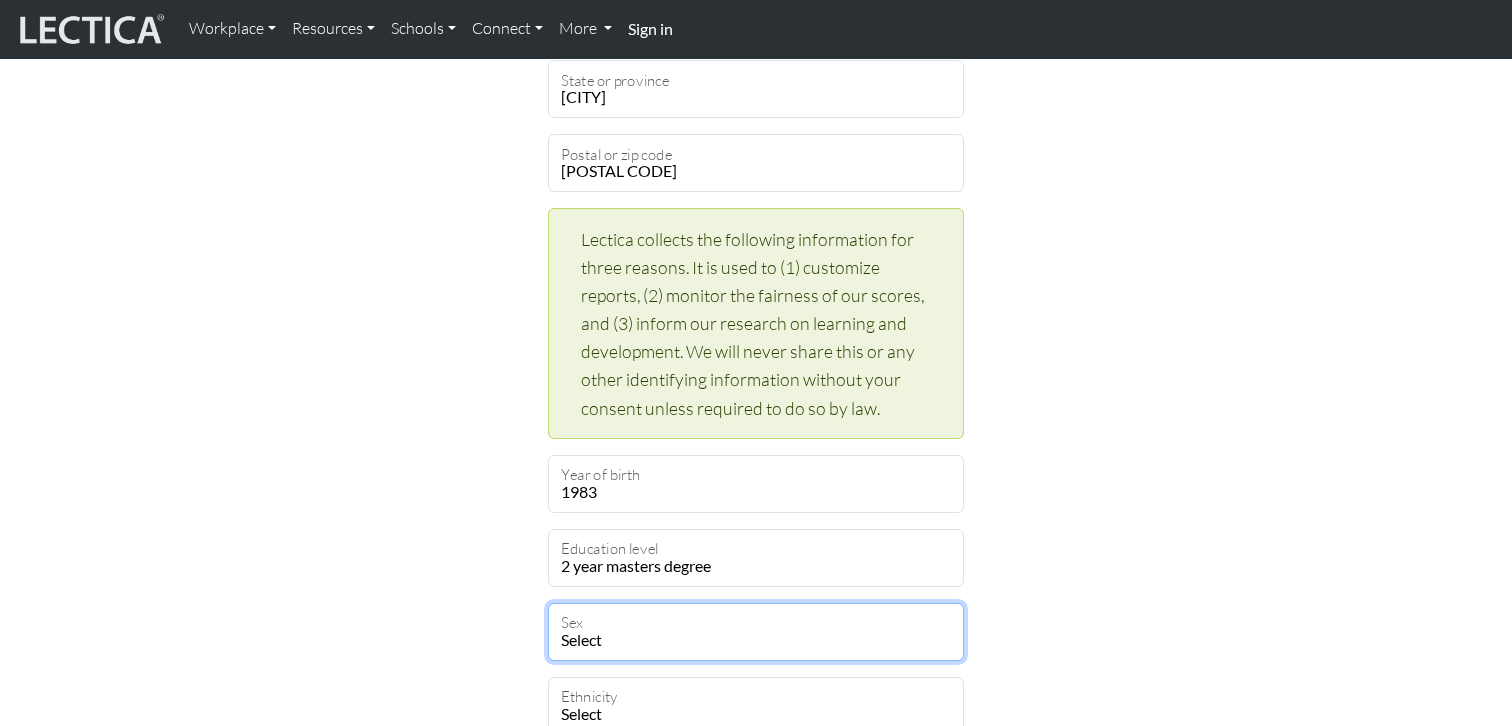 click on "Select
Male
Female
Binary
Non-binary
Opt out" at bounding box center (756, 632) 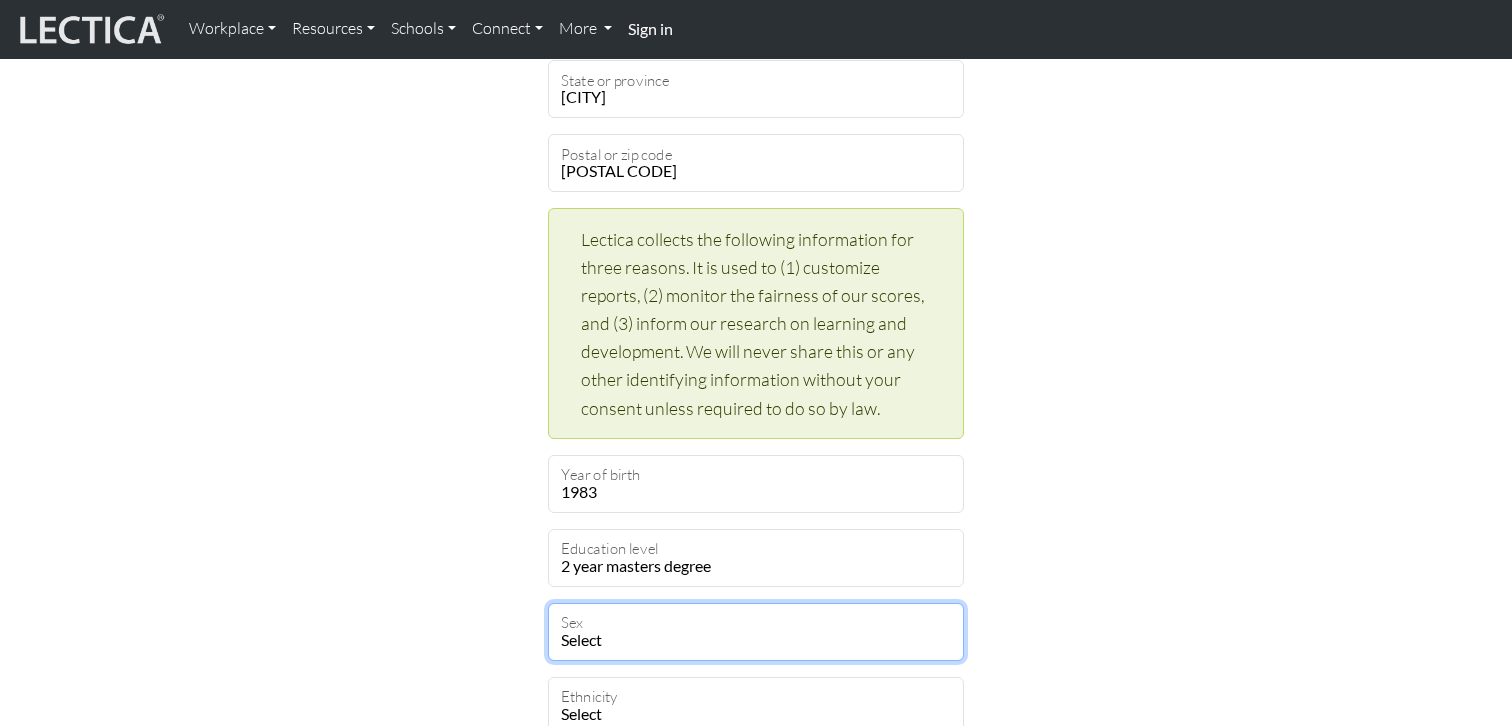 select on "male" 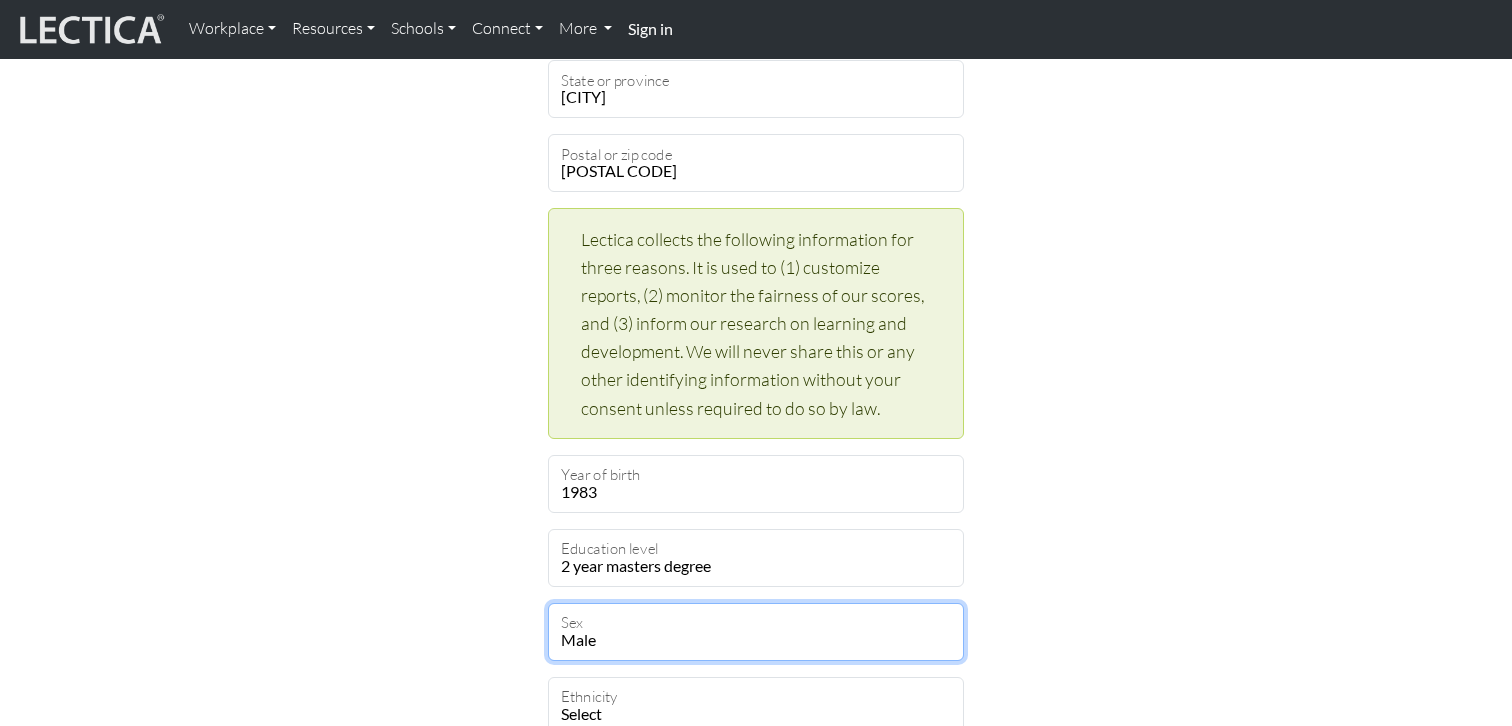 click on "Select
Male
Female
Binary
Non-binary
Opt out" at bounding box center (756, 632) 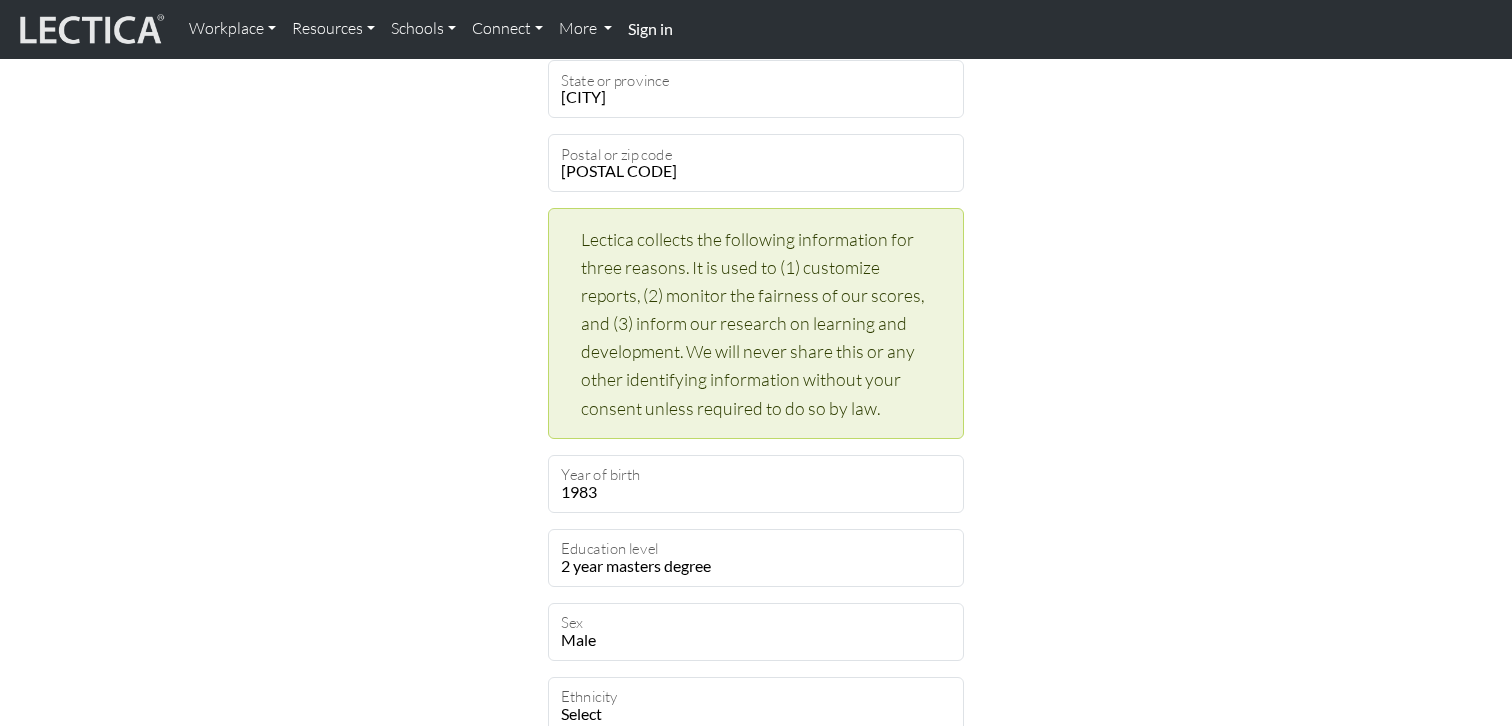 click on "Create an account
Feel free to use your email address as your username.
sduraisamy@google.com
Username
Raj
First name
Duraisamy
Last name
sduraisamy@google.com
Email address
Very Strong
Password
Retype password
Select
Afghanistan
A…land Islands
Albania
Algeria
American Samoa
Andorra
Angola
Angui
lla
Antarctica
Antigua and Barbuda
Argentina
Armenia
Aruba
Australia" at bounding box center [756, 315] 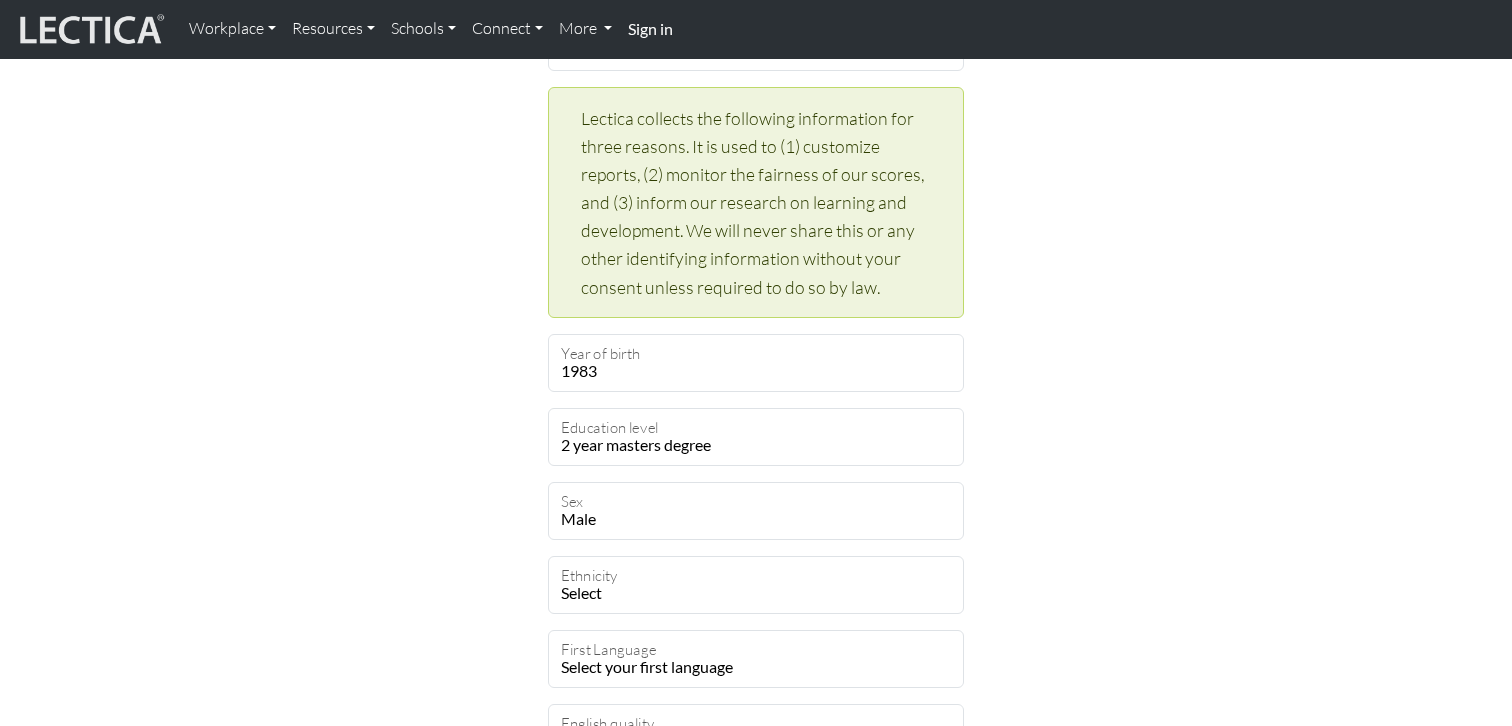 scroll, scrollTop: 858, scrollLeft: 0, axis: vertical 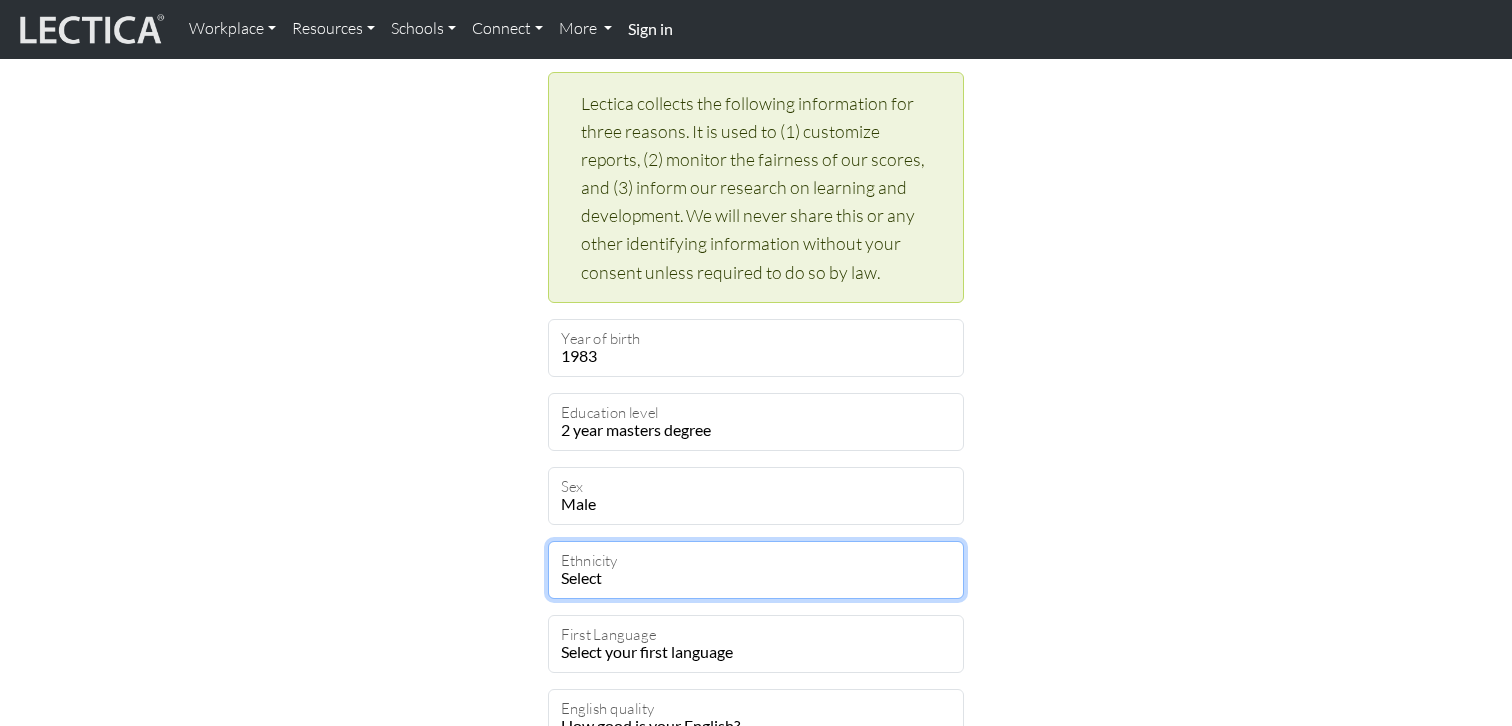 click on "Select
African
Asian
Black
Carribean
Caucasian
Central American
Eurasian
Indian / Pakistani
Indigenous
LatinX
Middle Eastern
OPT OUT
Other
Pacific Islander
South American" at bounding box center (756, 570) 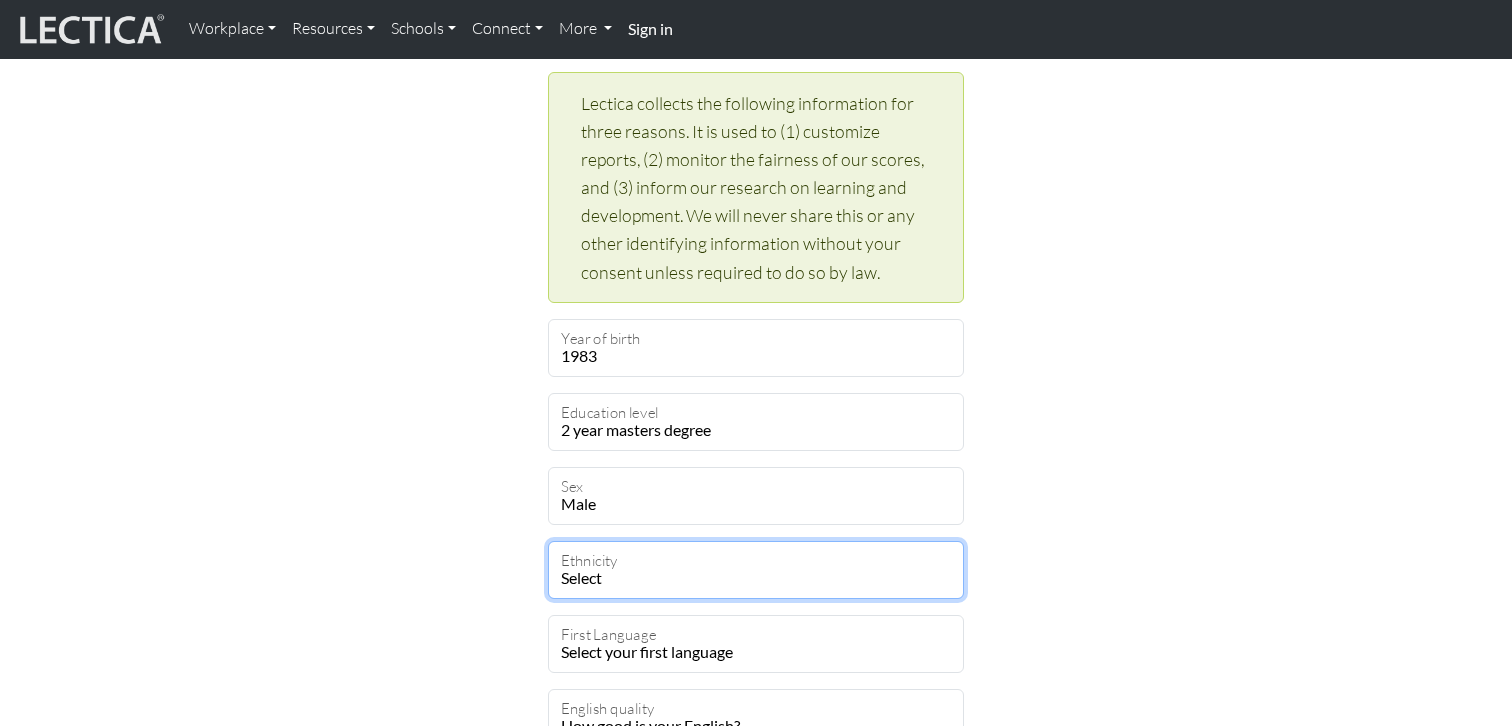 select on "108" 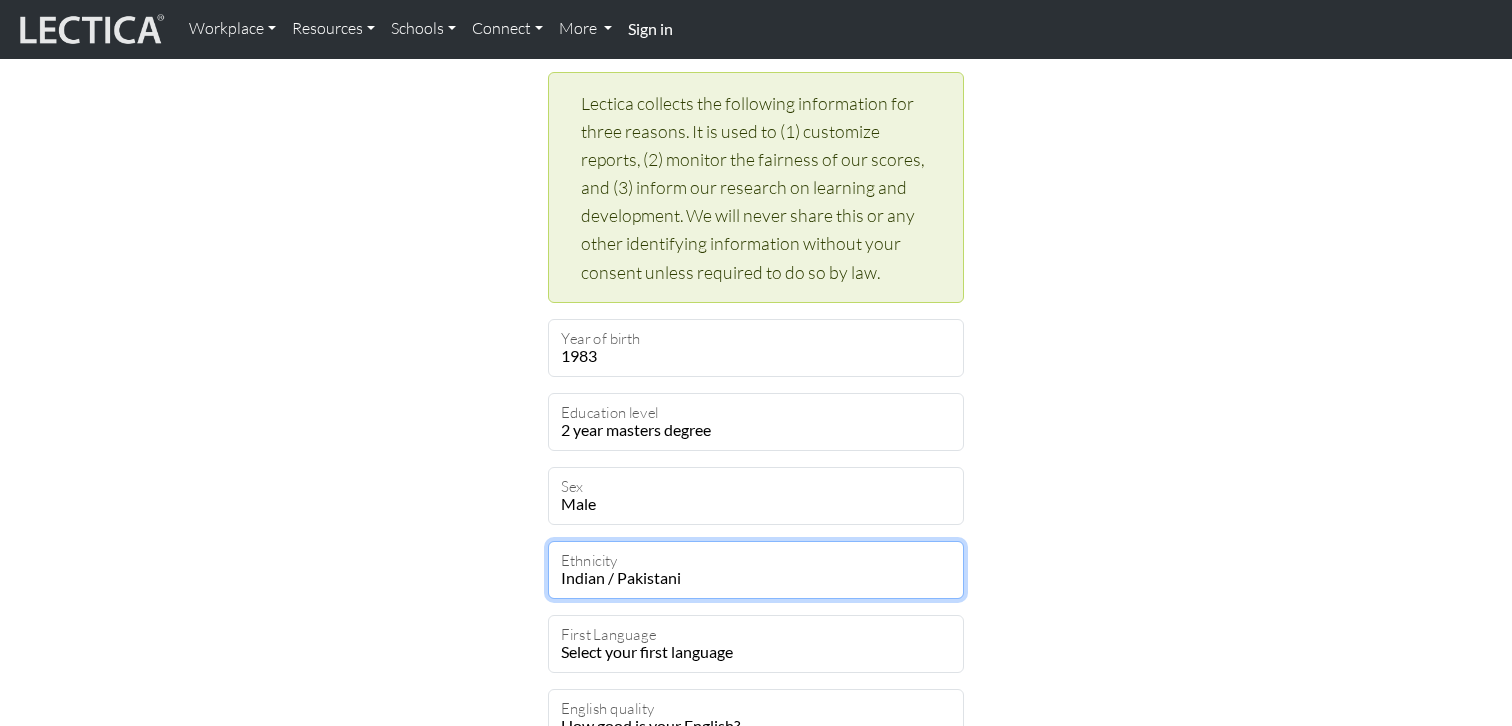 click on "Select
African
Asian
Black
Carribean
Caucasian
Central American
Eurasian
Indian / Pakistani
Indigenous
LatinX
Middle Eastern
OPT OUT
Other
Pacific Islander
South American" at bounding box center (756, 570) 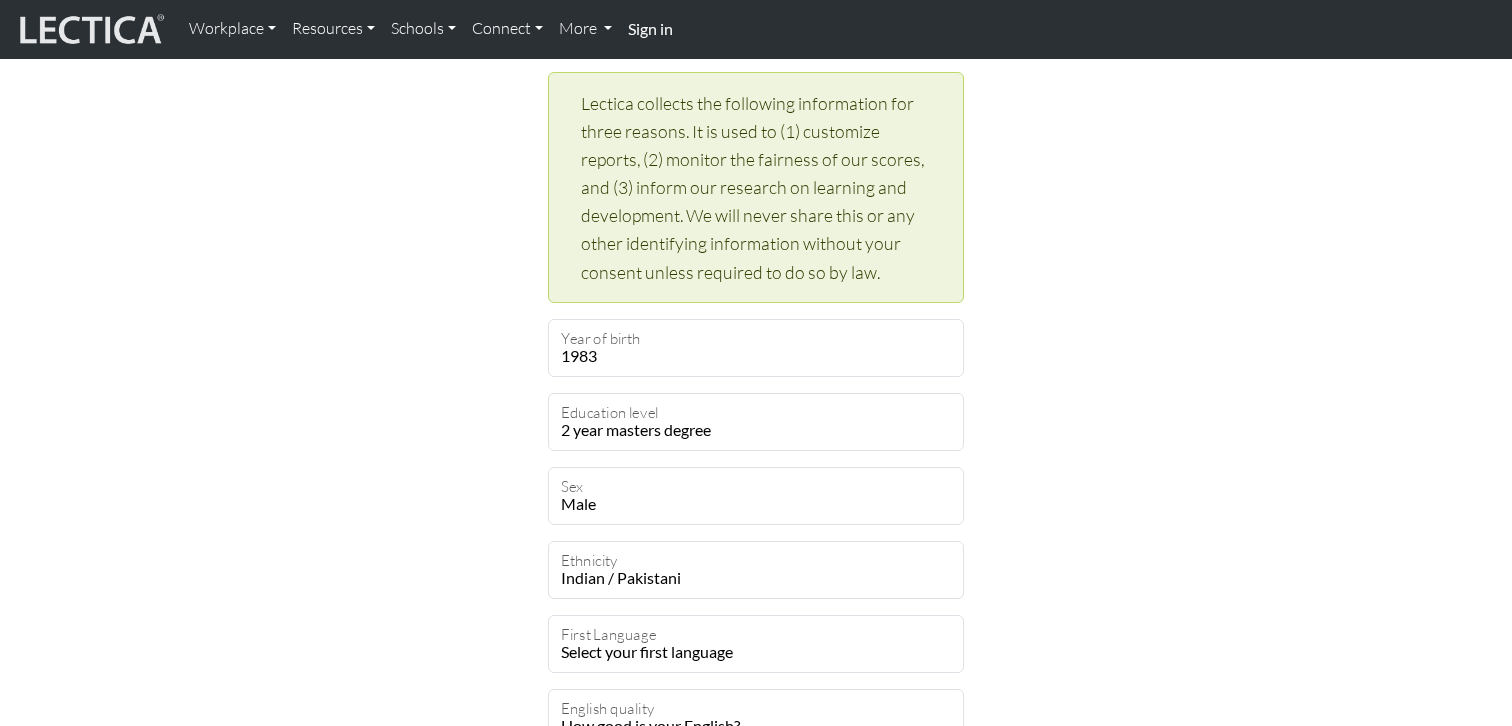 click on "Create an account
Feel free to use your email address as your username.
sduraisamy@google.com
Username
Raj
First name
Duraisamy
Last name
sduraisamy@google.com
Email address
Very Strong
Password
Retype password
Select
Afghanistan
A…land Islands
Albania
Algeria
American Samoa
Andorra
Angola
Angui
lla
Antarctica
Antigua and Barbuda
Argentina
Armenia
Aruba
Australia" at bounding box center (756, 179) 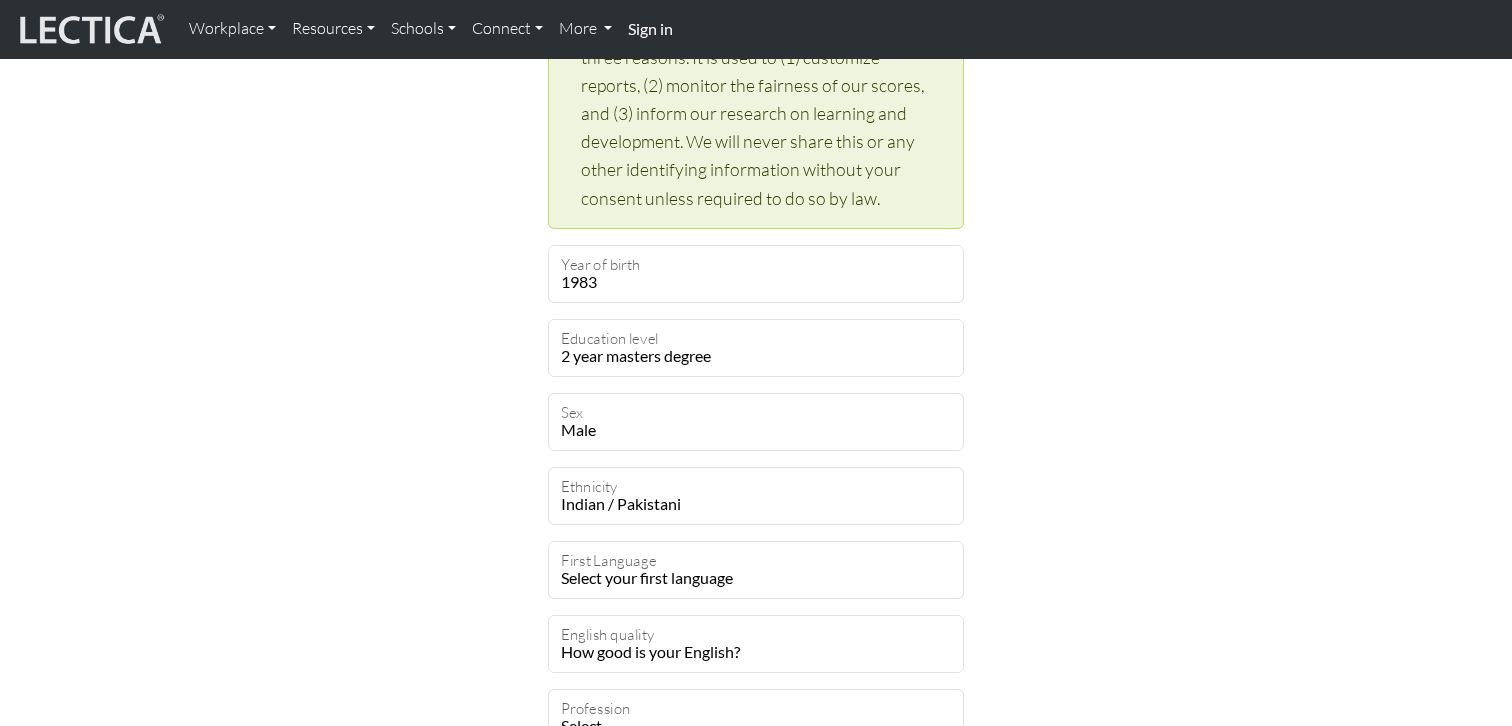 scroll, scrollTop: 958, scrollLeft: 0, axis: vertical 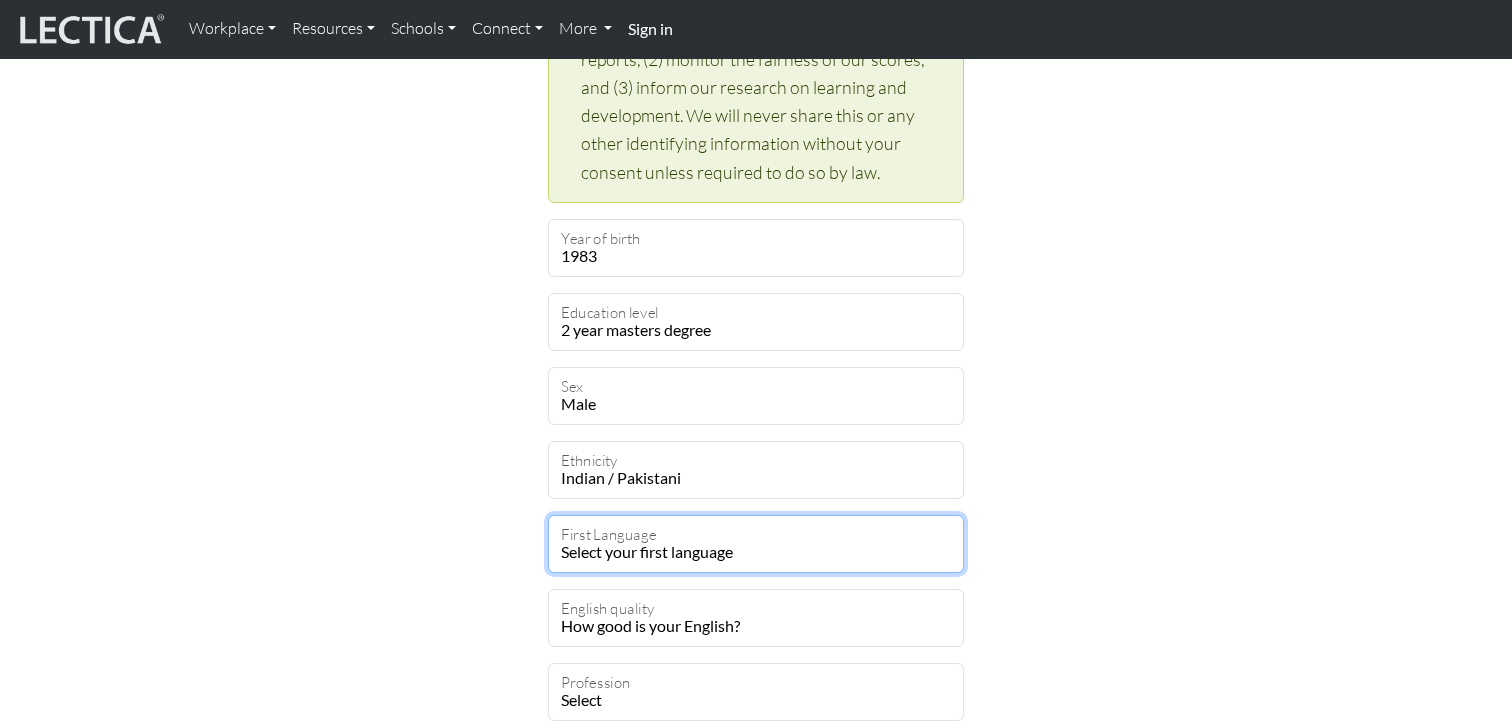 click on "Select your first language
Abkhazian
Achinese
Acoli
Adangme
Adyghe
Afar
Afrihili
Afrikaans
Aghem
Ainu
Akan
Akkadian
Akoose
Alabama
Albanian
Aleut
Algerian Arabic
American English
American Sign Language
Amharic
Ancient Egyptian
Ancient Greek
Angika
Anguilla
Ao Naga
Arabic
Aragonese
Aramaic
Aranda
Araona
Arapaho
Arawak
Armenian
Aromanian
Arpitan
Assamese
Asturian
Asu
Atsam
Australian English
Austrian German
Avaric
Avestan
Awadhi
Aymara
Azerbaijani
Badaga
Bafia
Bafut
Bakhtiari
Balinese
Baluchi
Bambara
Bamun
Bangladesh
Banjar
Basaa
Bashkir
Basque
Batak Toba
Bavarian
Beja
Belarus
Belarusian
Bemba
Bena
Bengali
Betawi
Bhojpuri
Bikol
Bini
Bishnupriya" at bounding box center [756, 544] 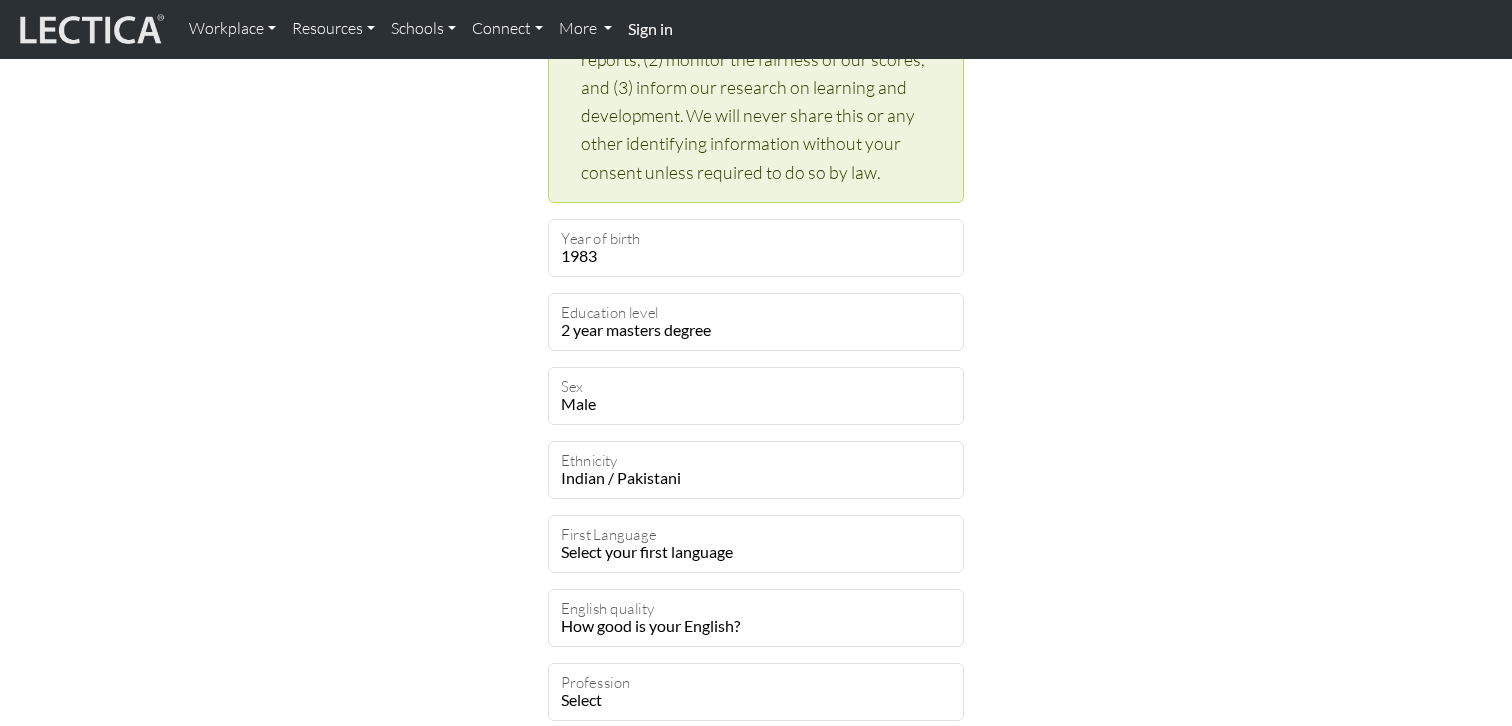 click on "Create an account
Feel free to use your email address as your username.
sduraisamy@google.com
Username
Raj
First name
Duraisamy
Last name
sduraisamy@google.com
Email address
Very Strong
Password
Retype password
Select
Afghanistan
A…land Islands
Albania
Algeria
American Samoa
Andorra
Angola
Angui
lla
Antarctica
Antigua and Barbuda
Argentina
Armenia
Aruba
Australia" at bounding box center (756, 79) 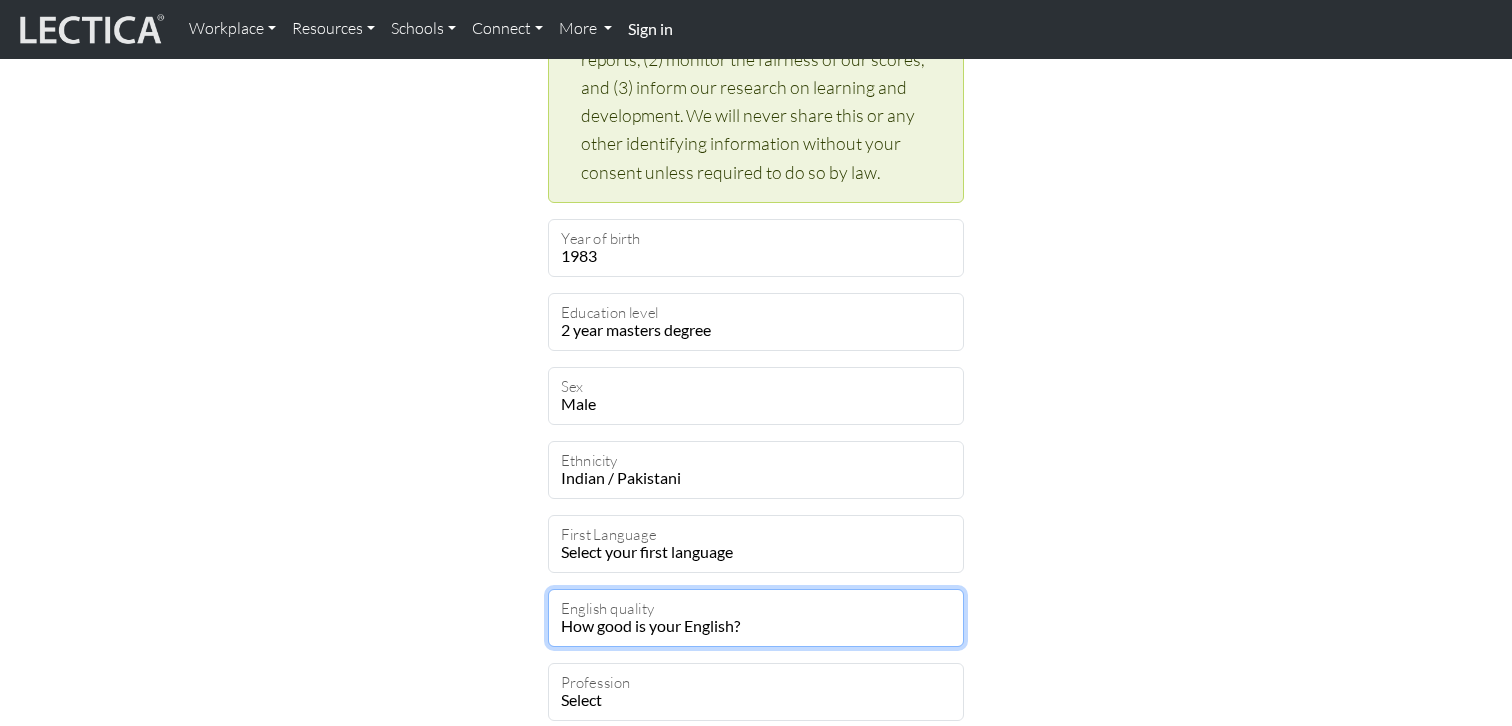 click on "How good is your English?
Outstanding
Excellent
Very good
Good
Not so good
Poor" at bounding box center [756, 618] 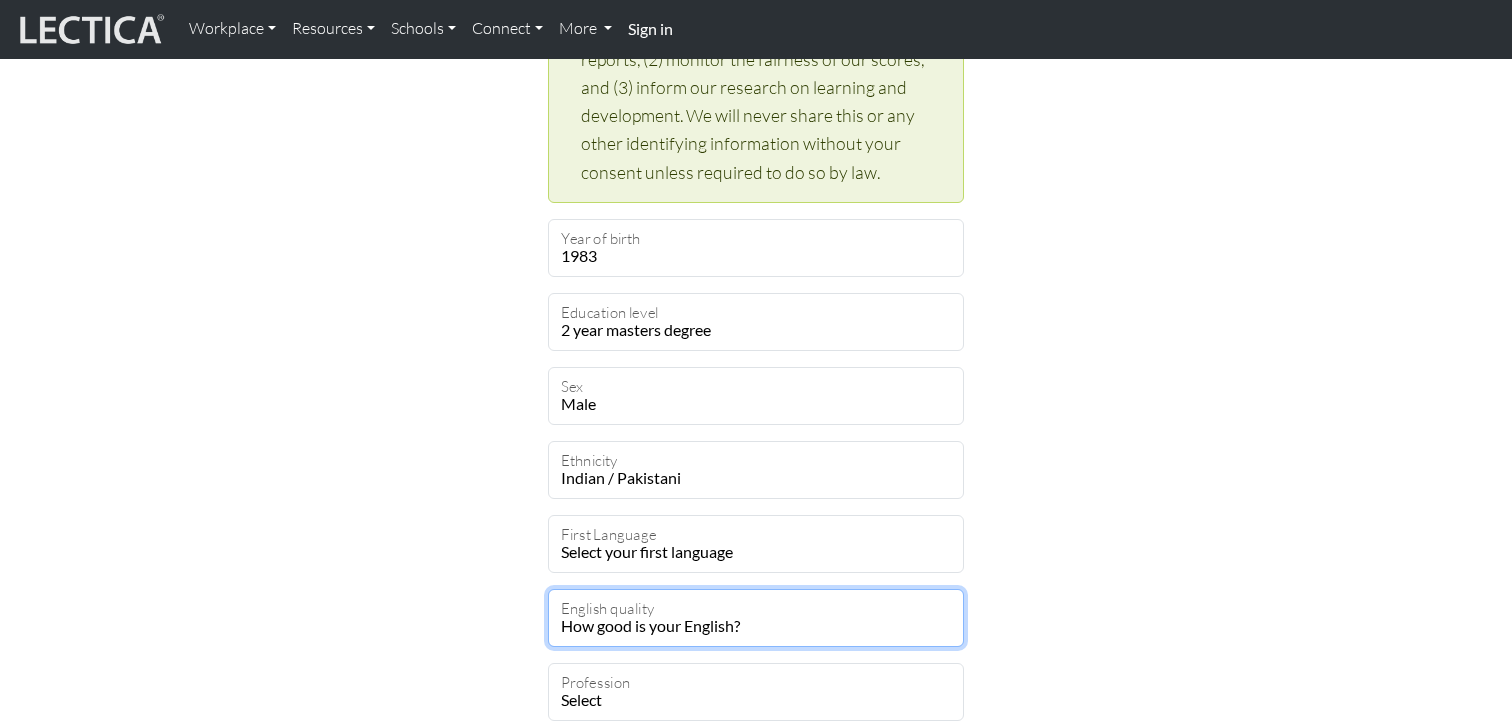select on "4" 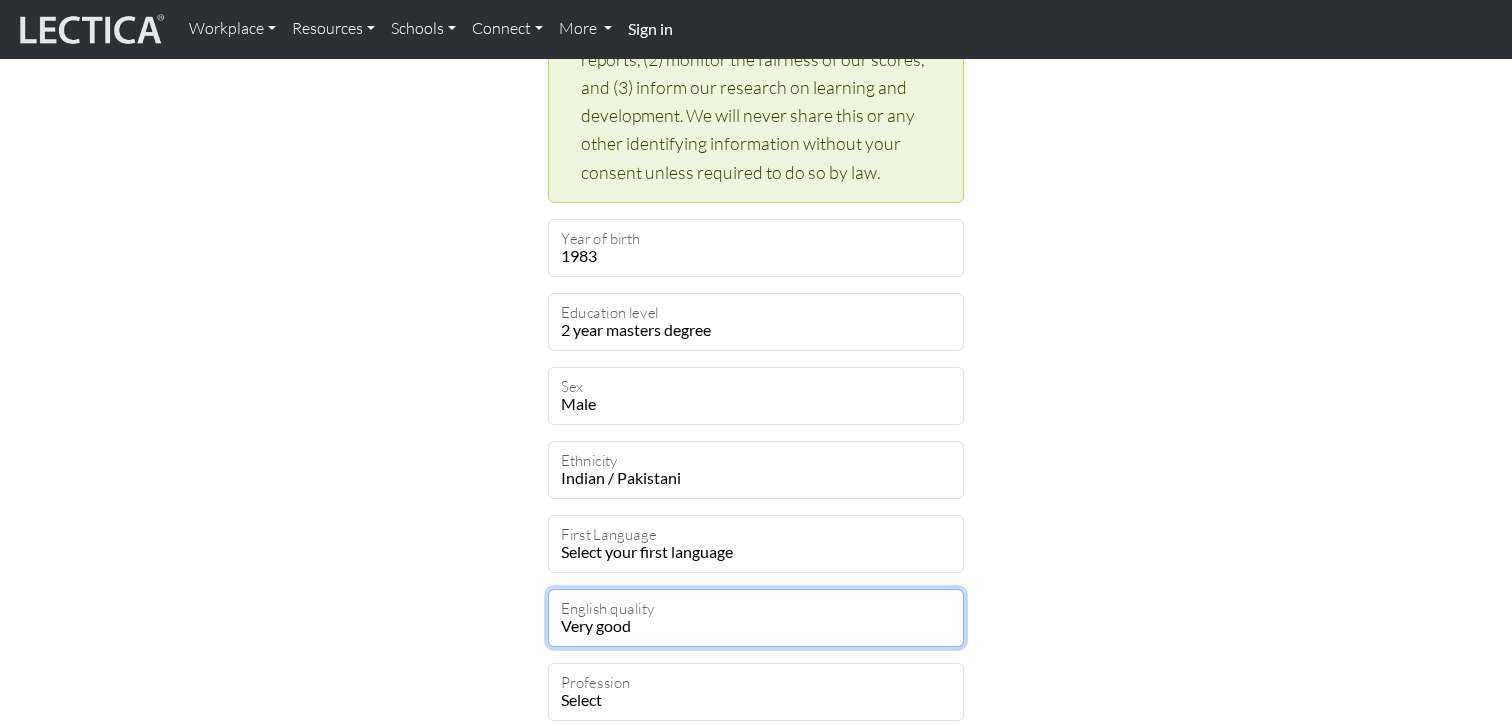 click on "How good is your English?
Outstanding
Excellent
Very good
Good
Not so good
Poor" at bounding box center [756, 618] 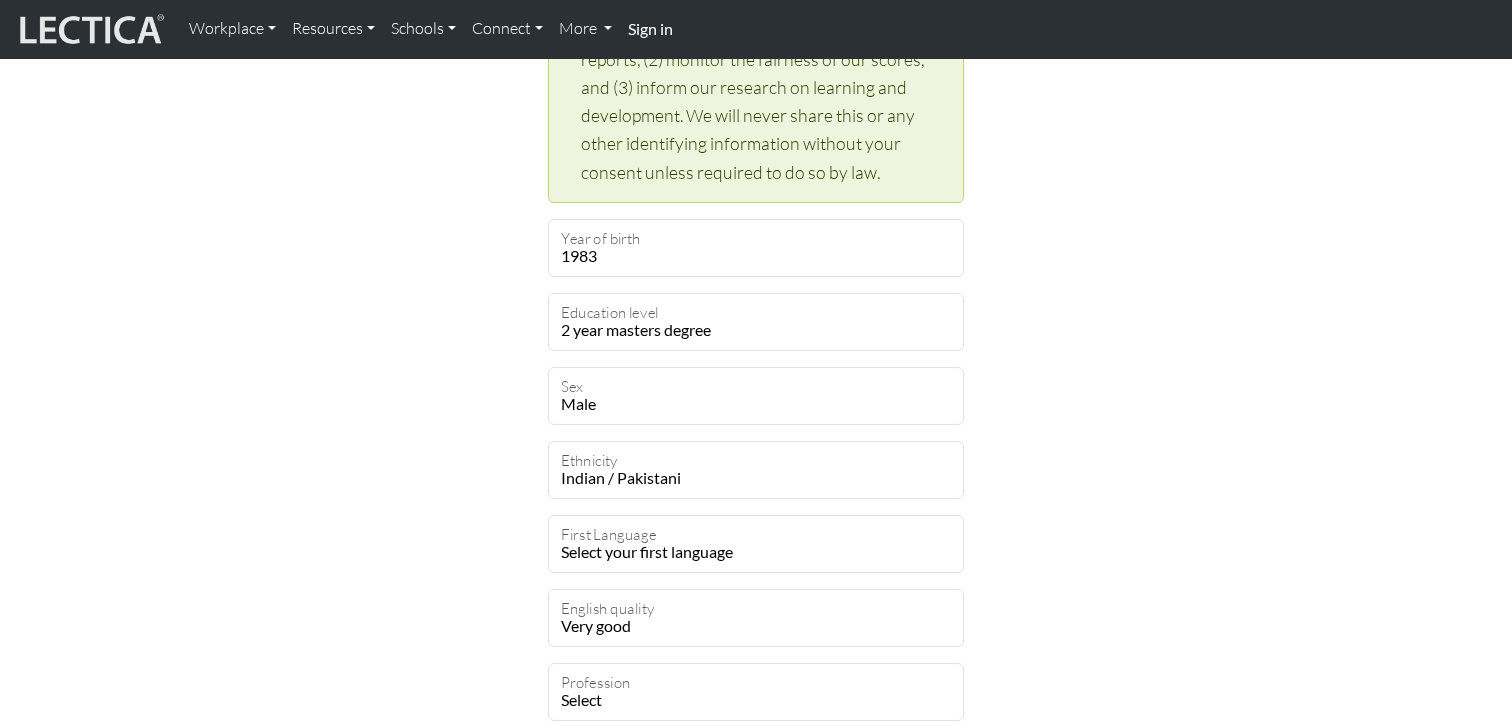 click on "Create an account
Feel free to use your email address as your username.
sduraisamy@google.com
Username
Raj
First name
Duraisamy
Last name
sduraisamy@google.com
Email address
Very Strong
Password
Retype password
Select
Afghanistan
A…land Islands
Albania
Algeria
American Samoa
Andorra
Angola
Angui
lla
Antarctica
Antigua and Barbuda
Argentina
Armenia
Aruba
Australia" at bounding box center [756, 79] 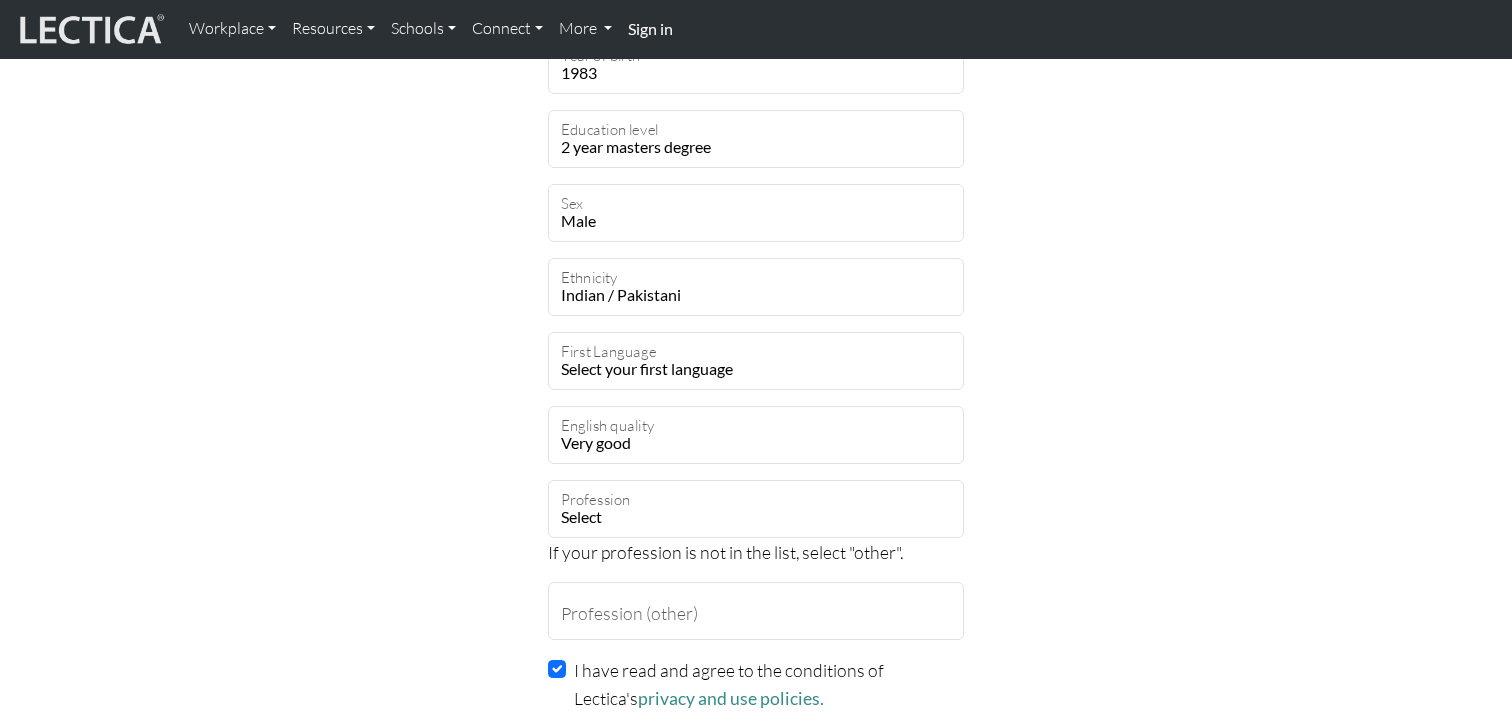 scroll, scrollTop: 1191, scrollLeft: 0, axis: vertical 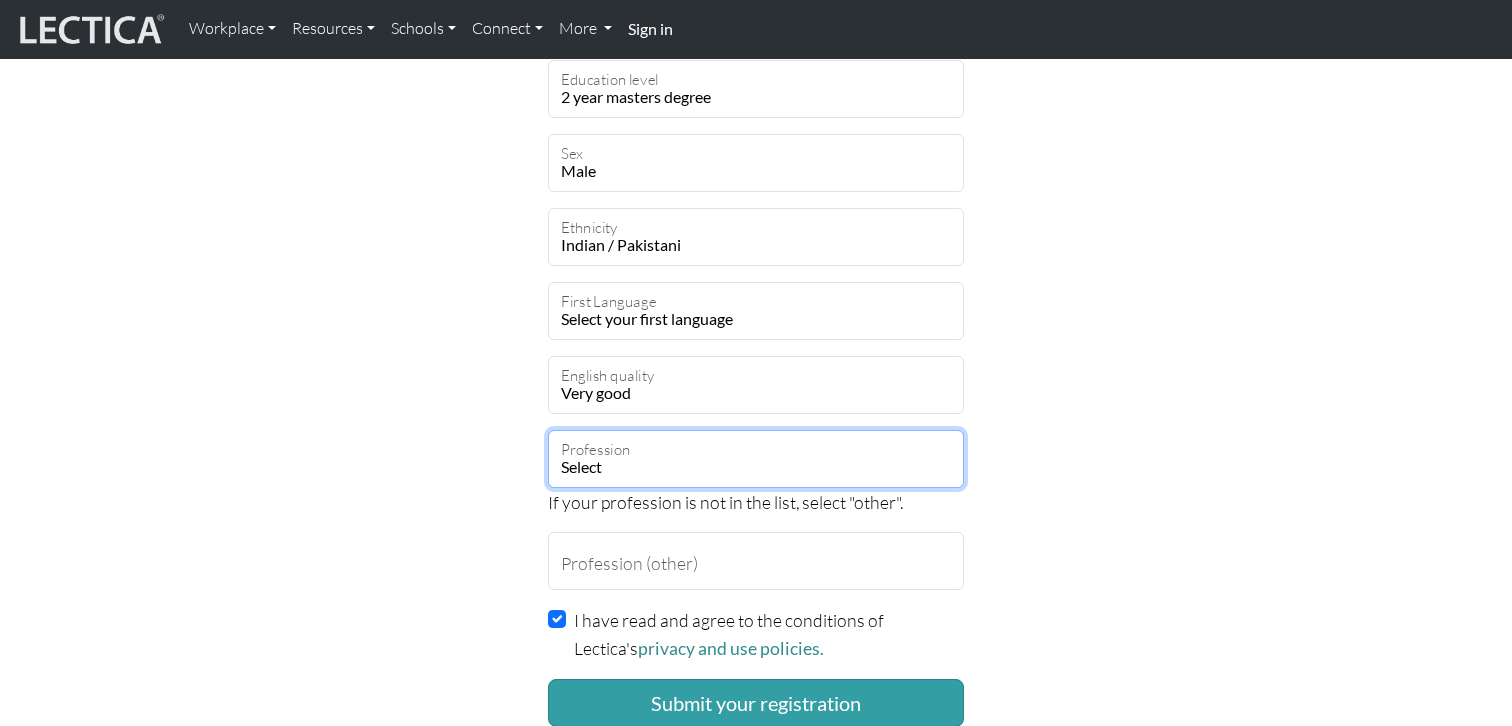 click on "Select
academic
accounting/finance
administration
arts: performing
arts: visual
athletics
banking
bard
business (general)
clergy
coaching/consulting
communications
counselling/psychotherapy
economics
education: admin 13+
education: admin K-12
educational assessment
education: policy 13+
education: policy K-12
education: program evaluation
education: teacher educator
education: teaching (13+)
education: teaching (K-12)
engineering
entrepreneurship
farming
government
health care: alternative
health care: conventional
human resources
hunter-gatherer
insurance
labor
law
management
manufacturing
media
military
networking
OPT OUT
(other)
philanthropy
politics
protective services
psychometrics
public relations
research
sales/marketing
scribe
service industry" at bounding box center (756, 459) 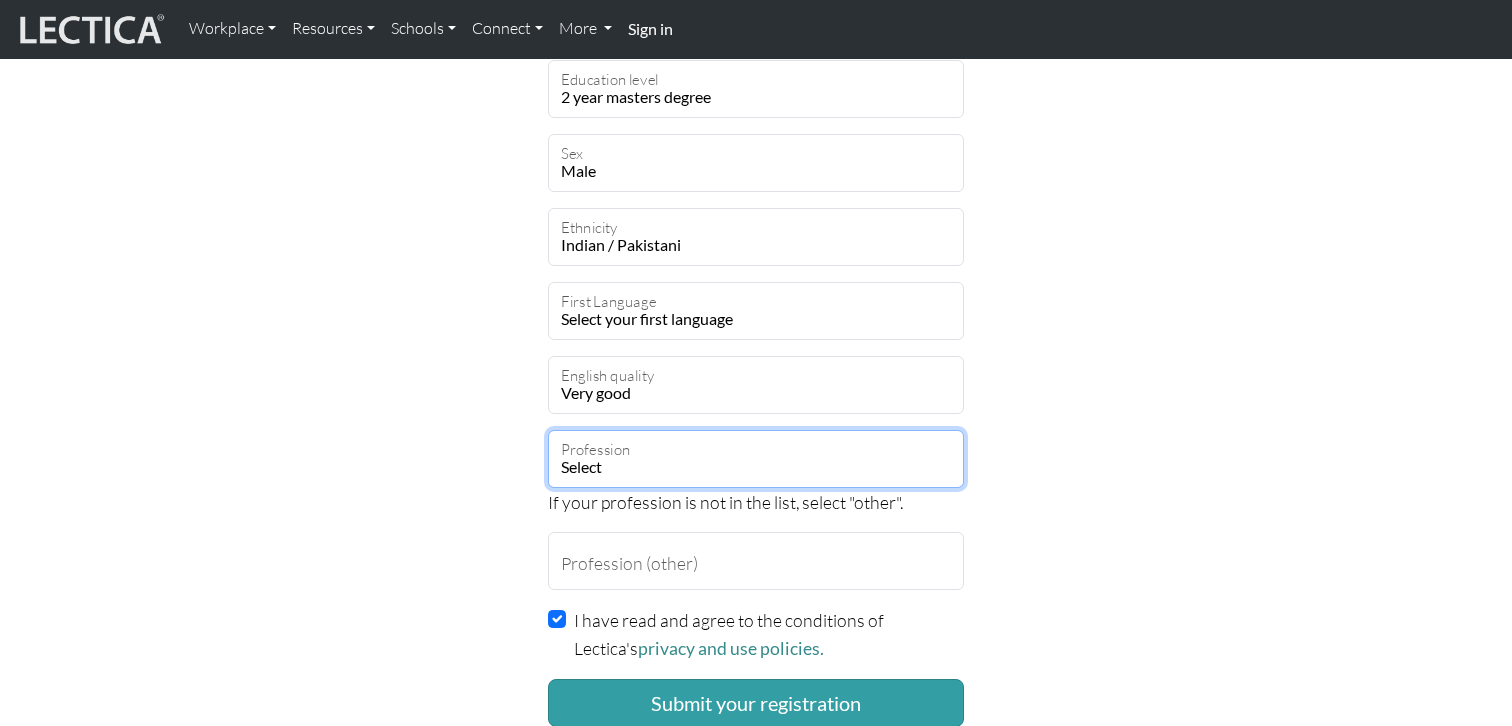 select on "17" 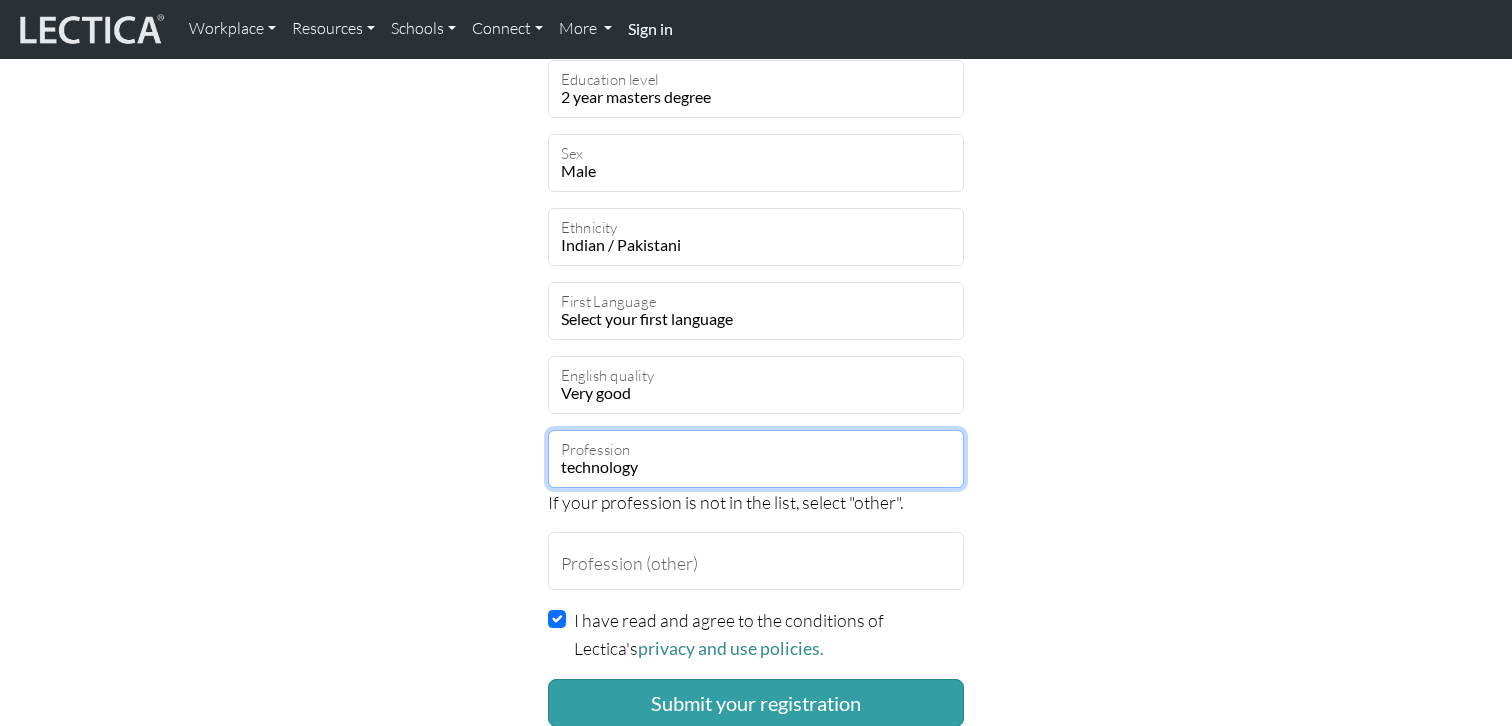 click on "Select
academic
accounting/finance
administration
arts: performing
arts: visual
athletics
banking
bard
business (general)
clergy
coaching/consulting
communications
counselling/psychotherapy
economics
education: admin 13+
education: admin K-12
educational assessment
education: policy 13+
education: policy K-12
education: program evaluation
education: teacher educator
education: teaching (13+)
education: teaching (K-12)
engineering
entrepreneurship
farming
government
health care: alternative
health care: conventional
human resources
hunter-gatherer
insurance
labor
law
management
manufacturing
media
military
networking
OPT OUT
(other)
philanthropy
politics
protective services
psychometrics
public relations
research
sales/marketing
scribe
service industry" at bounding box center [756, 459] 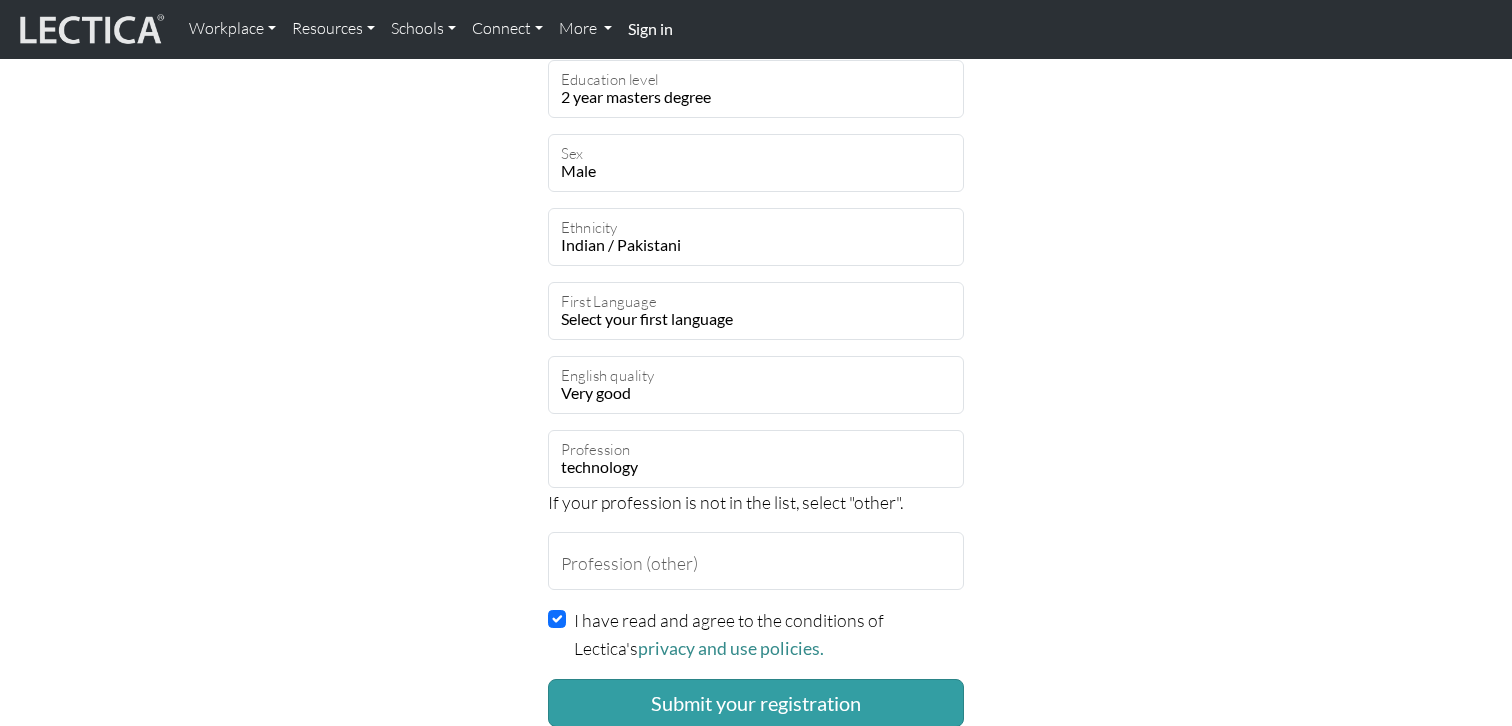 click on "Create an account
Feel free to use your email address as your username.
sduraisamy@google.com
Username
Raj
First name
Duraisamy
Last name
sduraisamy@google.com
Email address
Very Strong
Password
Retype password
Select
Afghanistan
A…land Islands
Albania
Algeria
American Samoa
Andorra
Angola
Angui
lla
Antarctica
Antigua and Barbuda
Argentina
Armenia
Aruba
Australia" at bounding box center [756, -154] 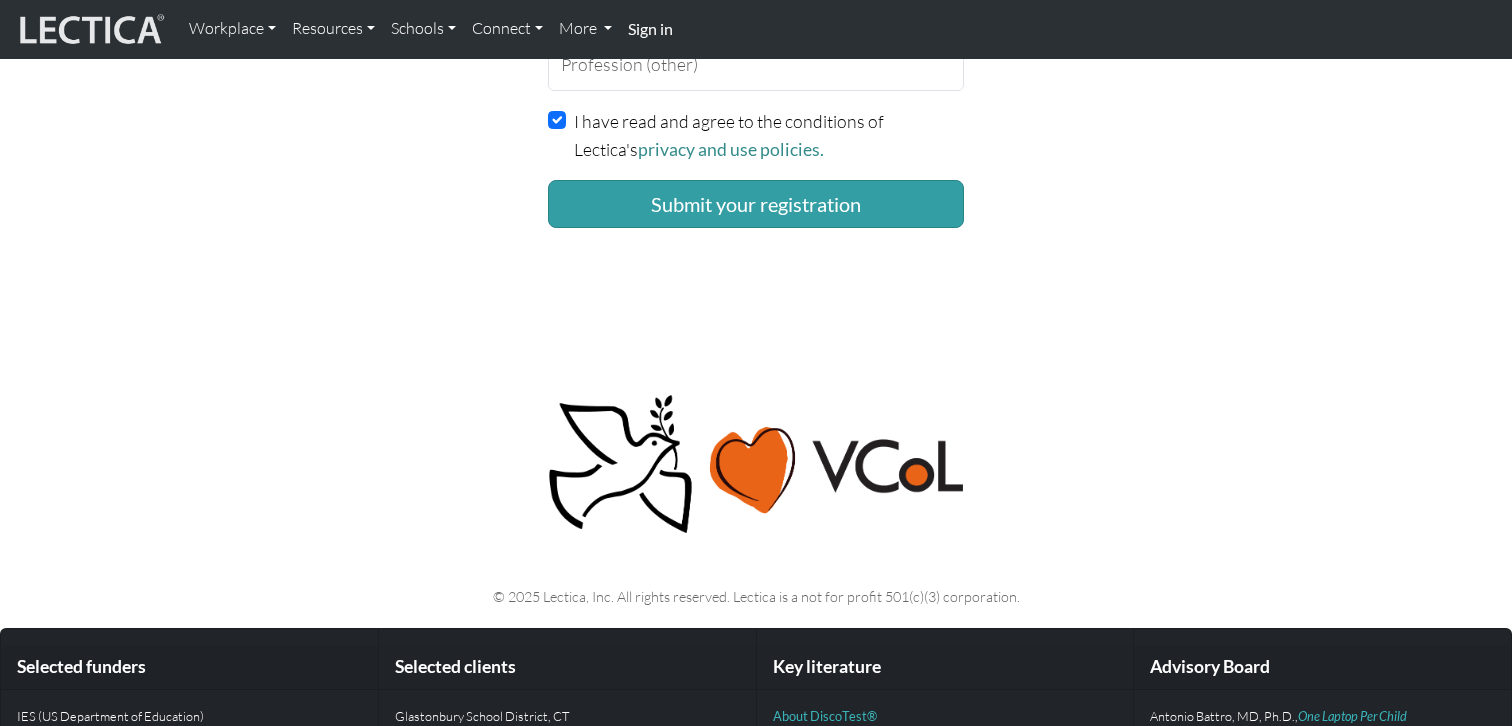 scroll, scrollTop: 1694, scrollLeft: 0, axis: vertical 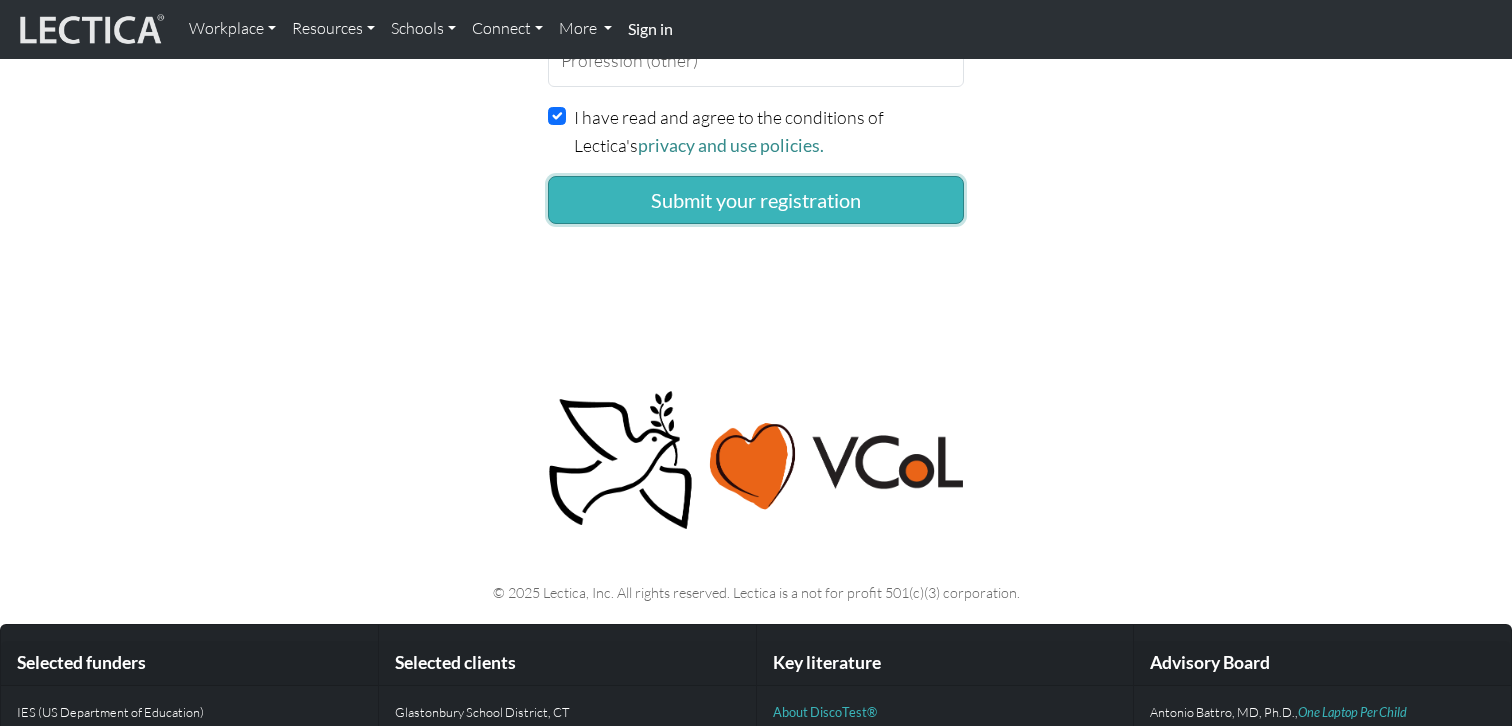 click on "Submit your registration" at bounding box center (756, 200) 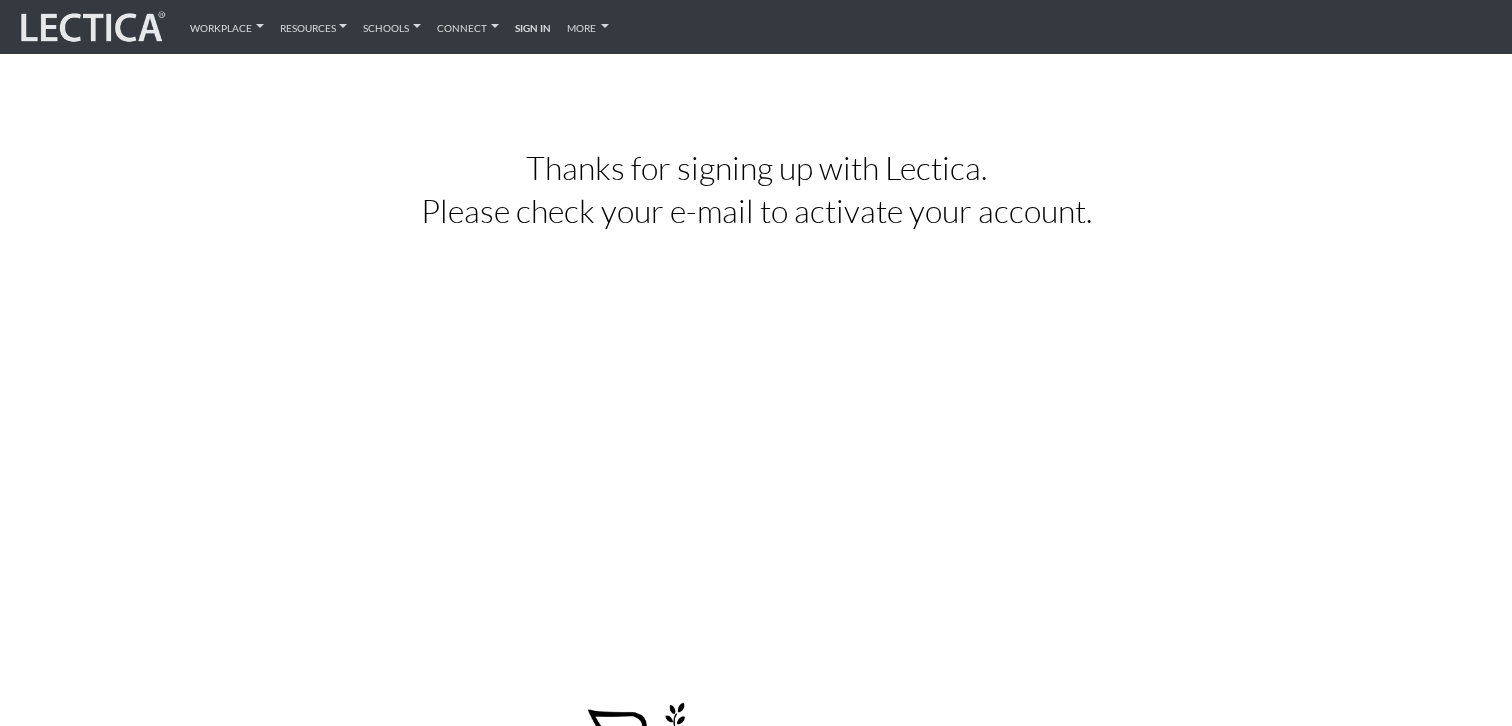 scroll, scrollTop: 0, scrollLeft: 0, axis: both 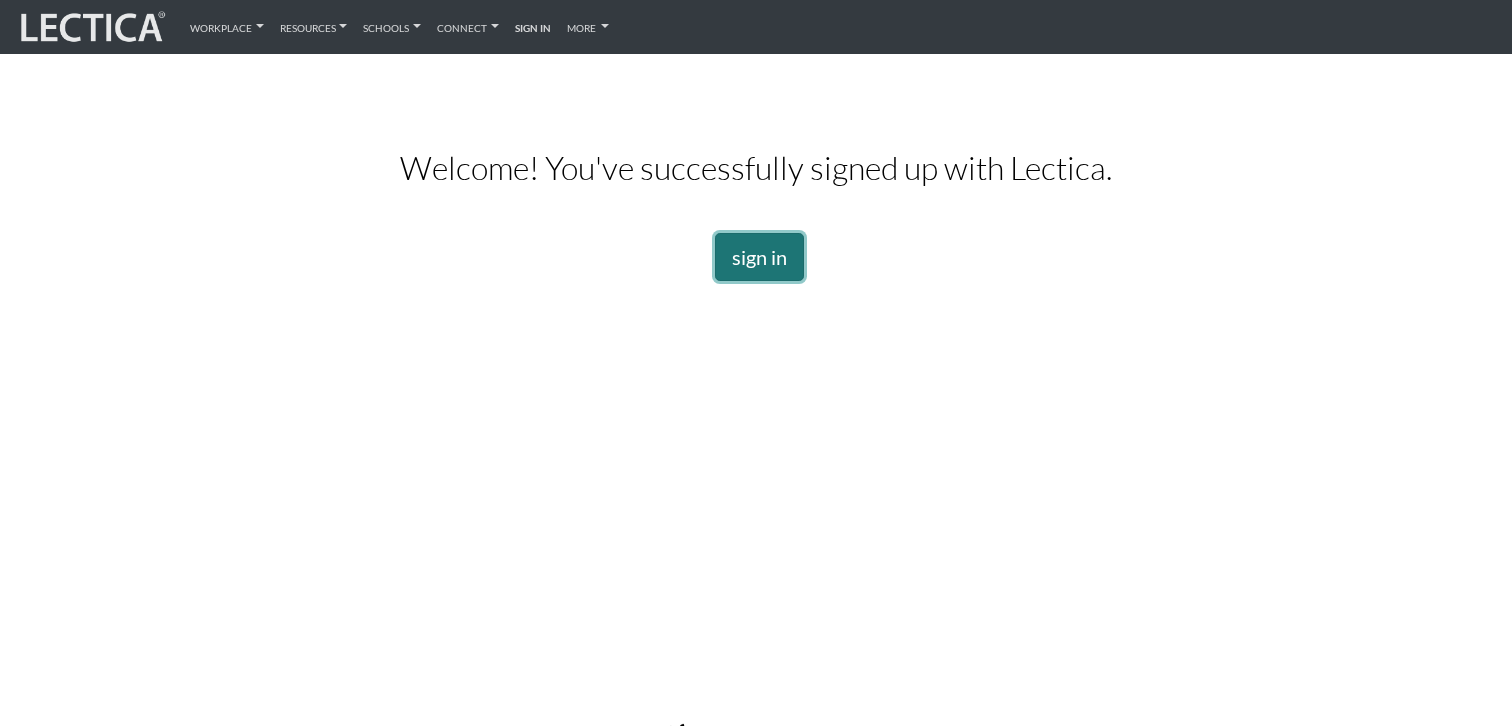 click on "sign in" at bounding box center (759, 257) 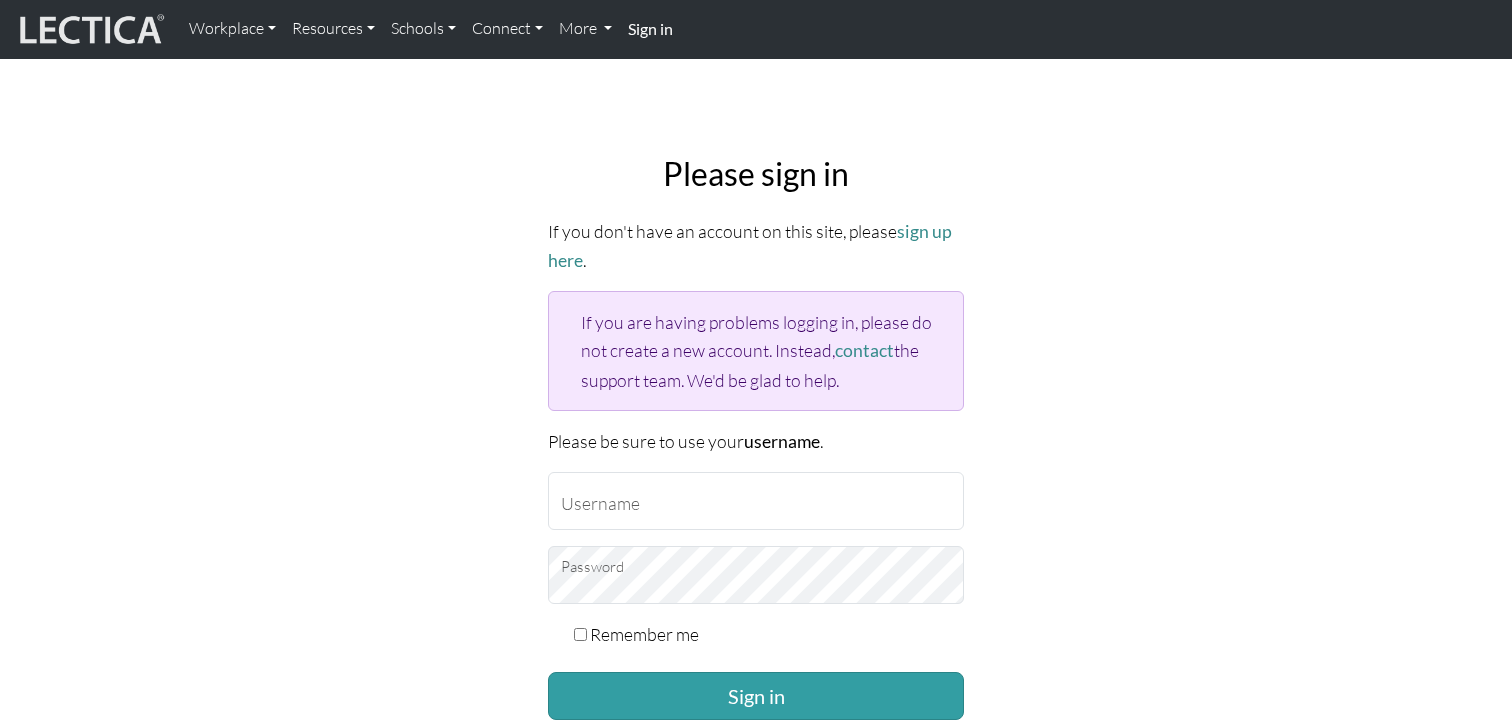 scroll, scrollTop: 0, scrollLeft: 0, axis: both 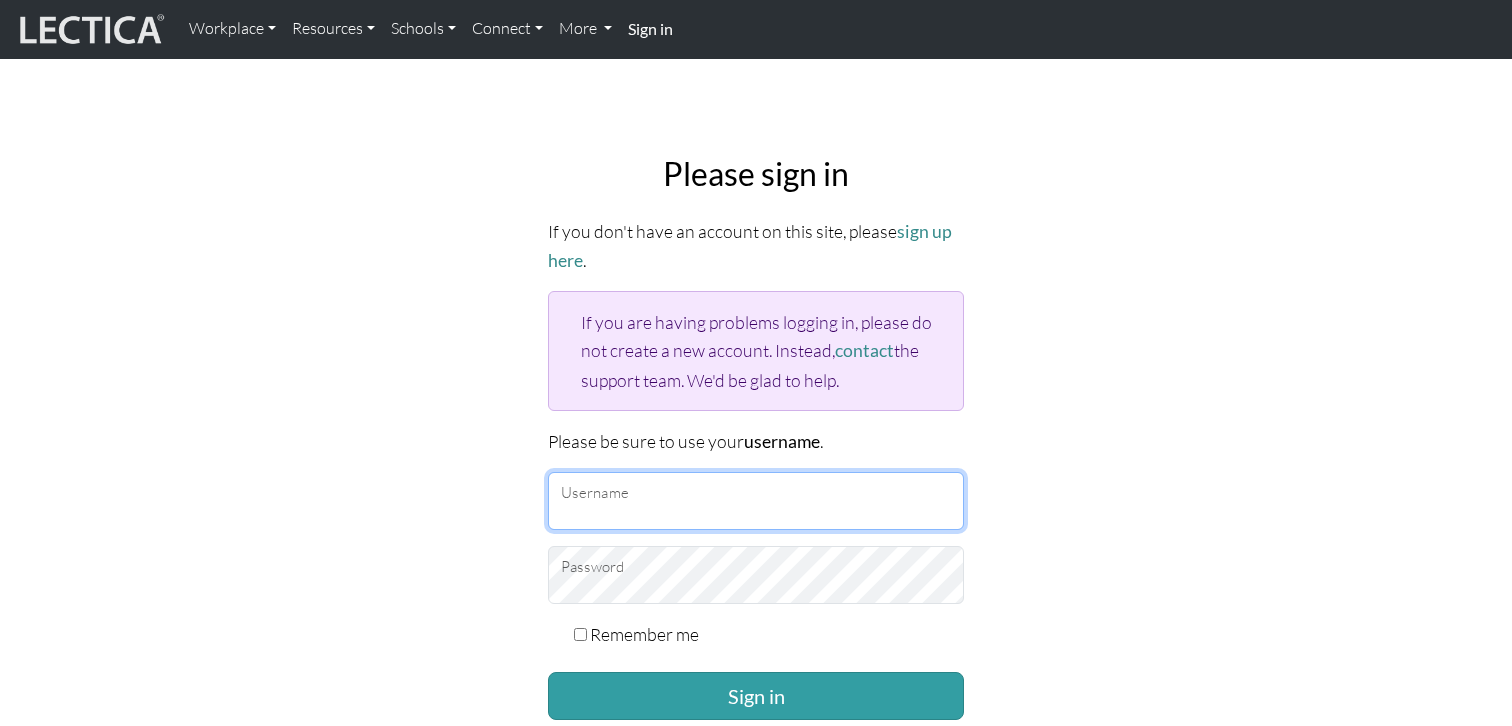 type on "[USERNAME]@example.com" 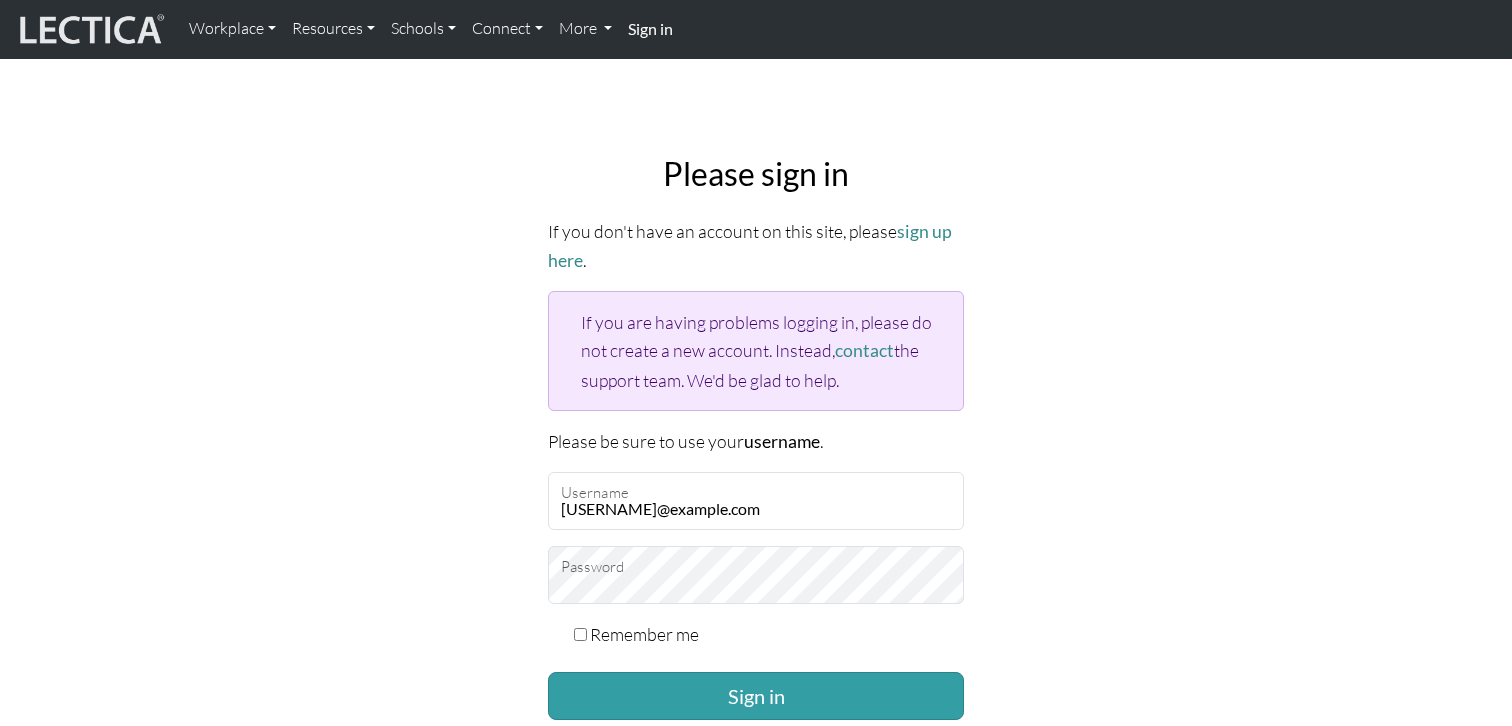 click on "Remember me" at bounding box center (580, 634) 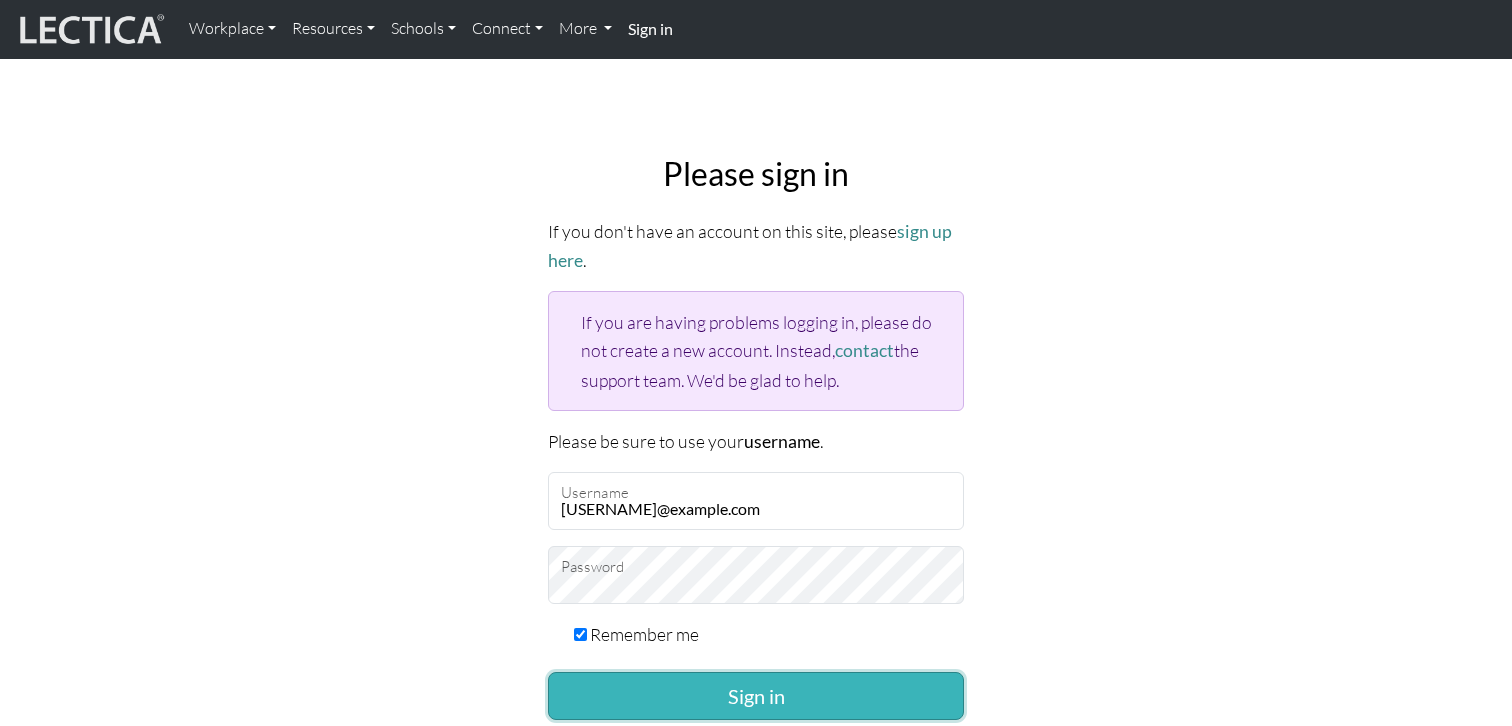 click on "Sign in" at bounding box center (756, 696) 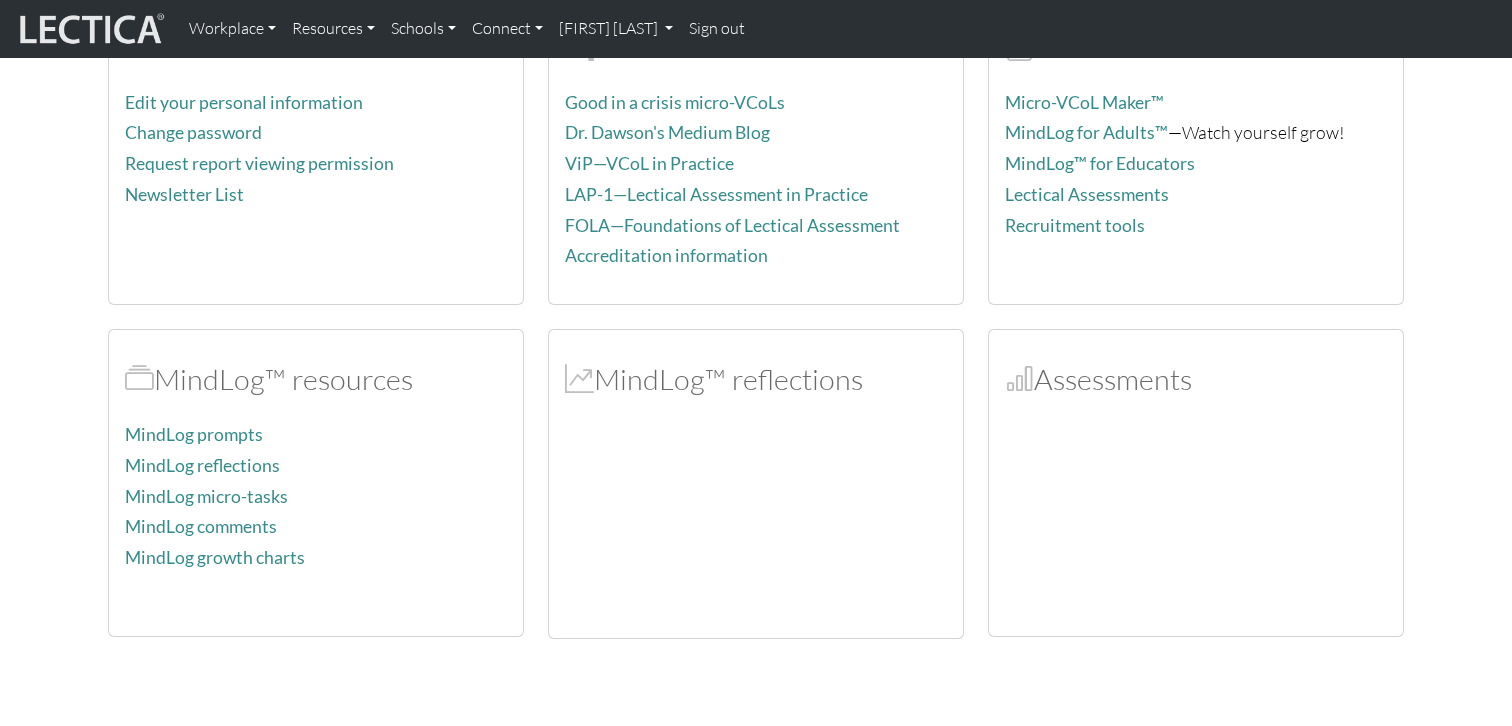 scroll, scrollTop: 360, scrollLeft: 0, axis: vertical 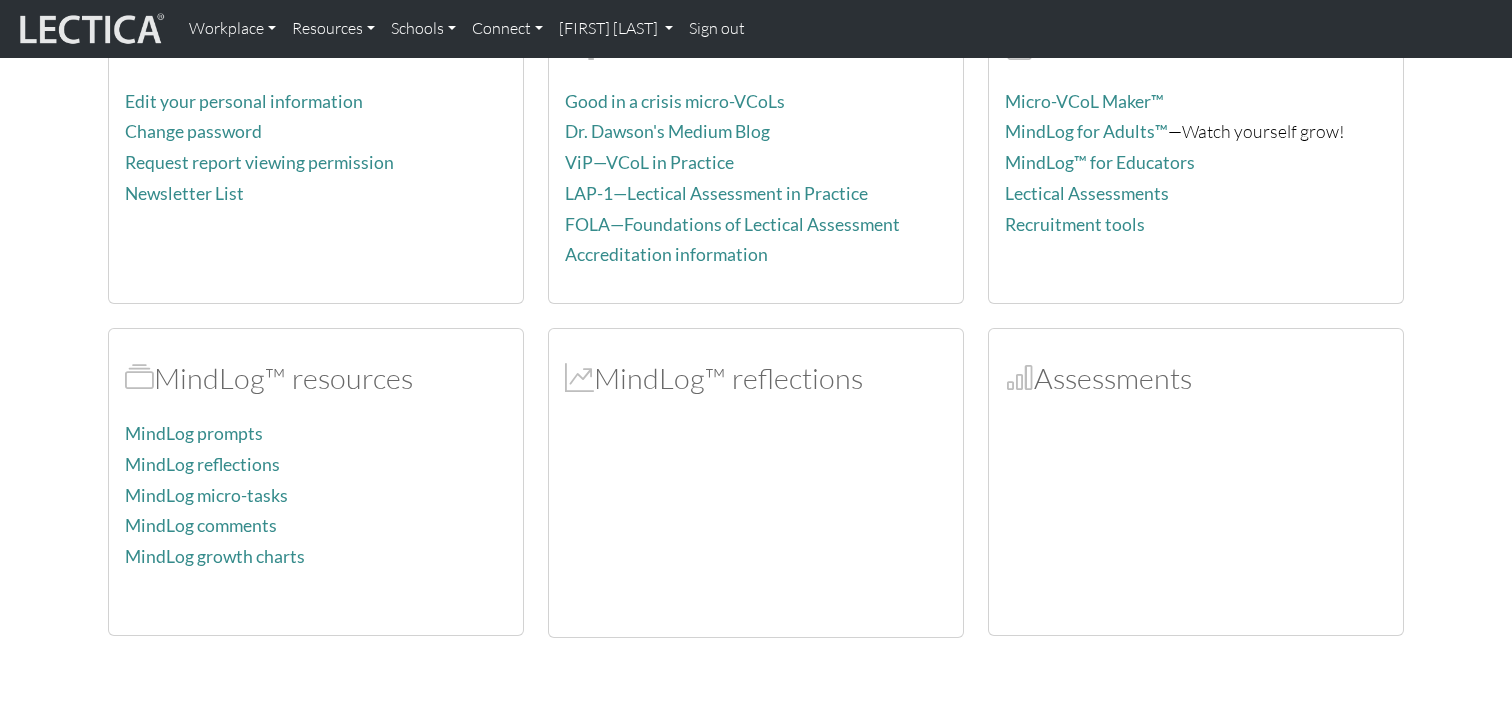 click on "MindLog™ reflections" at bounding box center [756, 378] 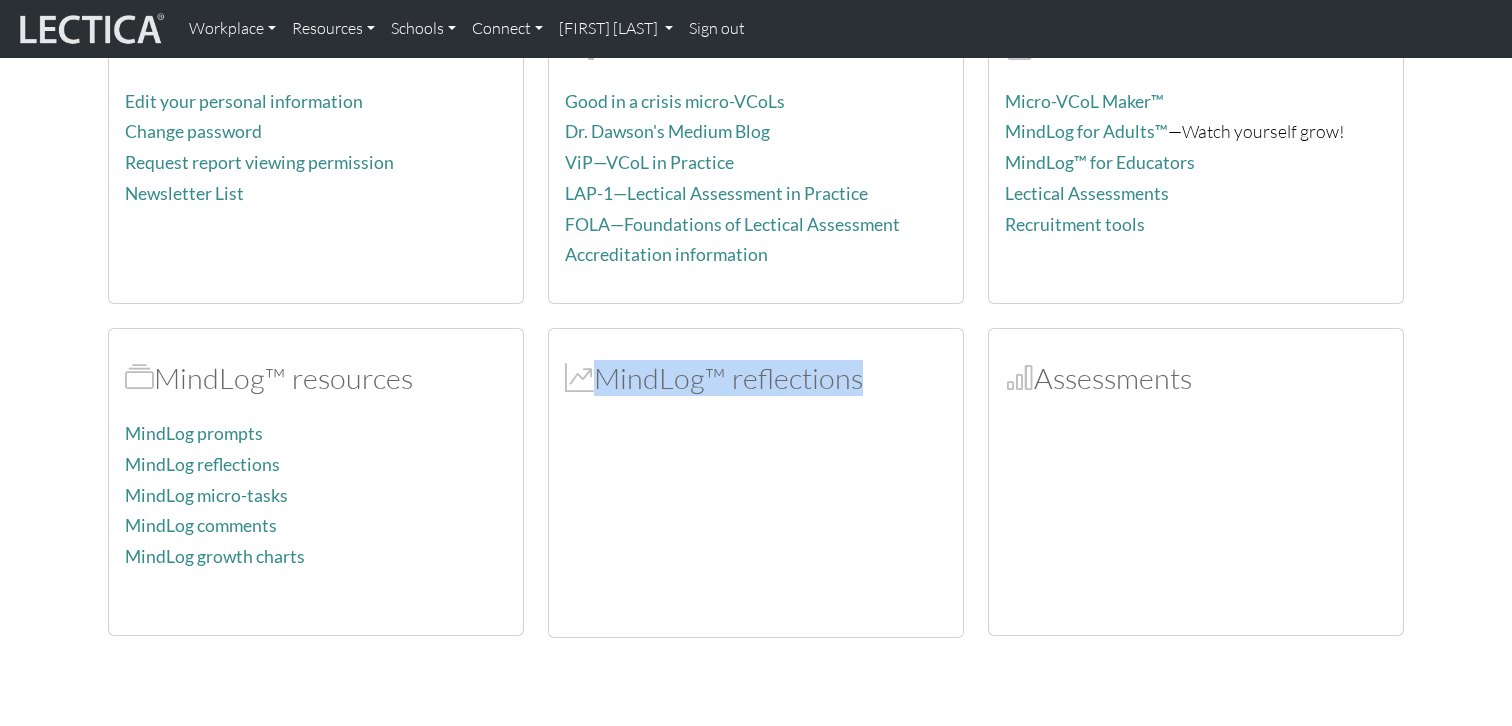 click on "MindLog™ reflections" at bounding box center (756, 378) 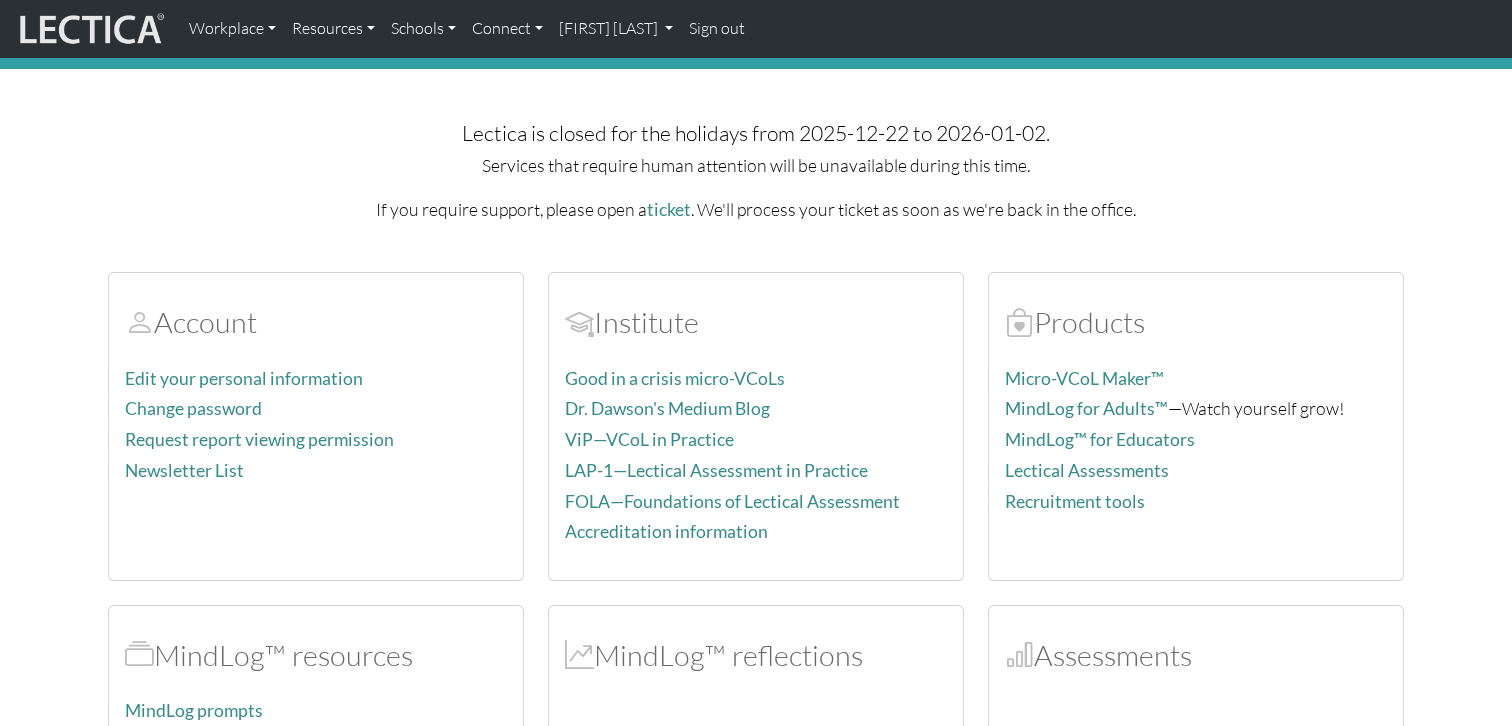 scroll, scrollTop: 0, scrollLeft: 0, axis: both 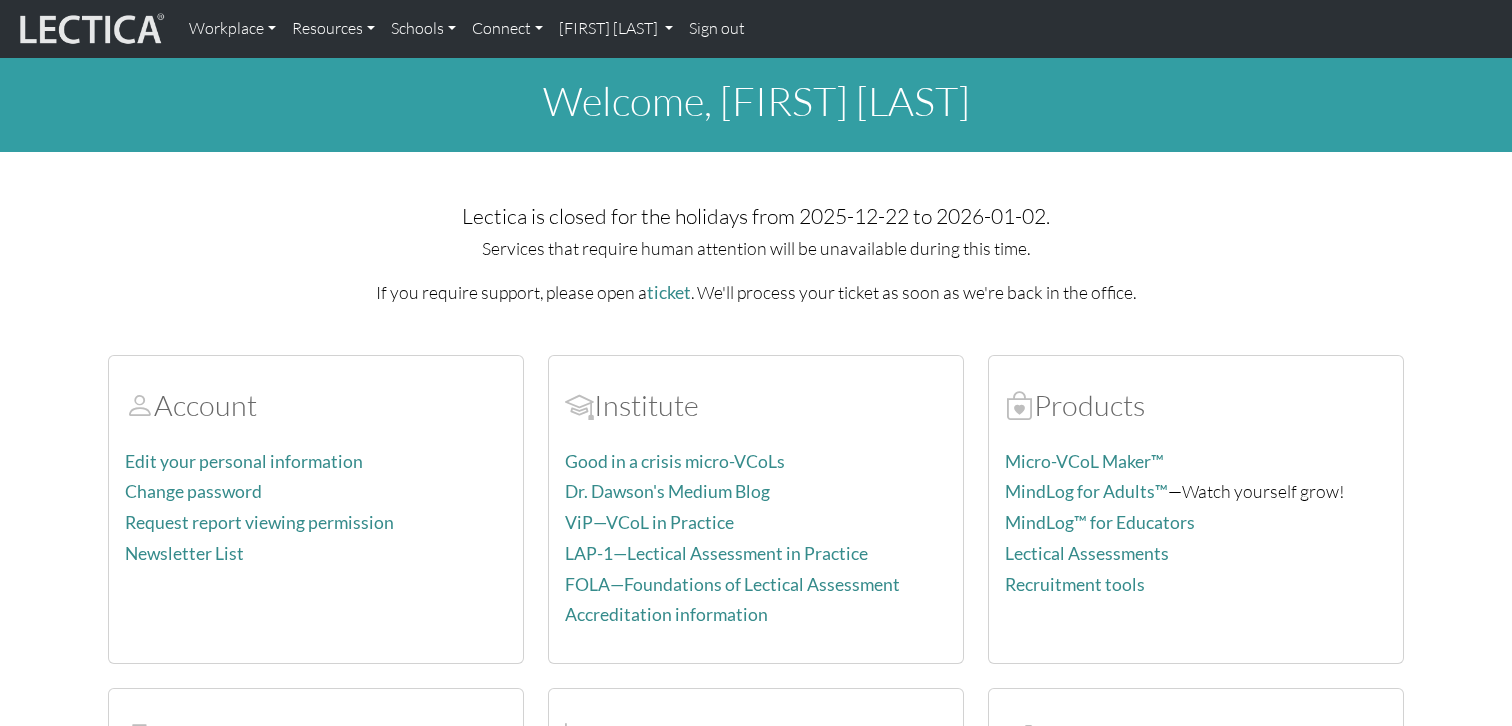 click at bounding box center (90, 29) 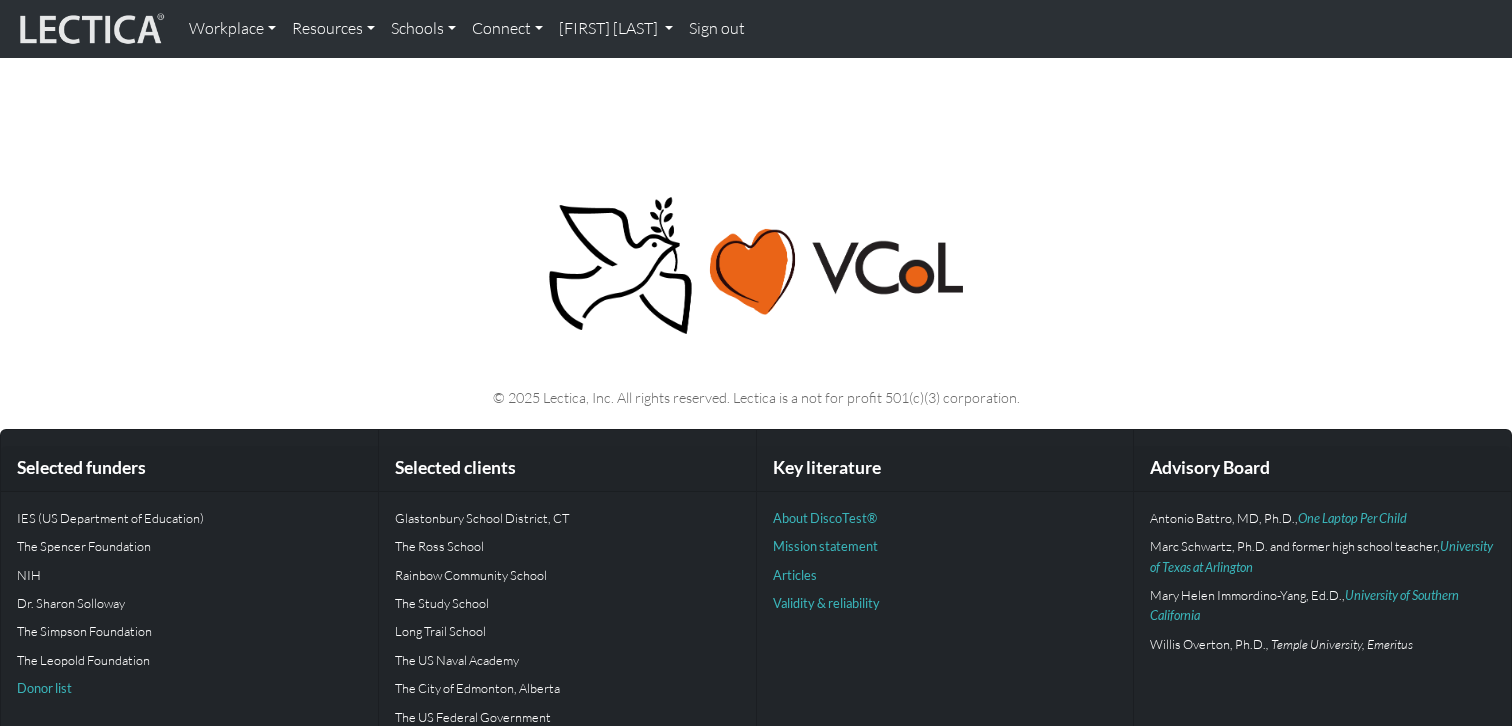 scroll, scrollTop: 0, scrollLeft: 0, axis: both 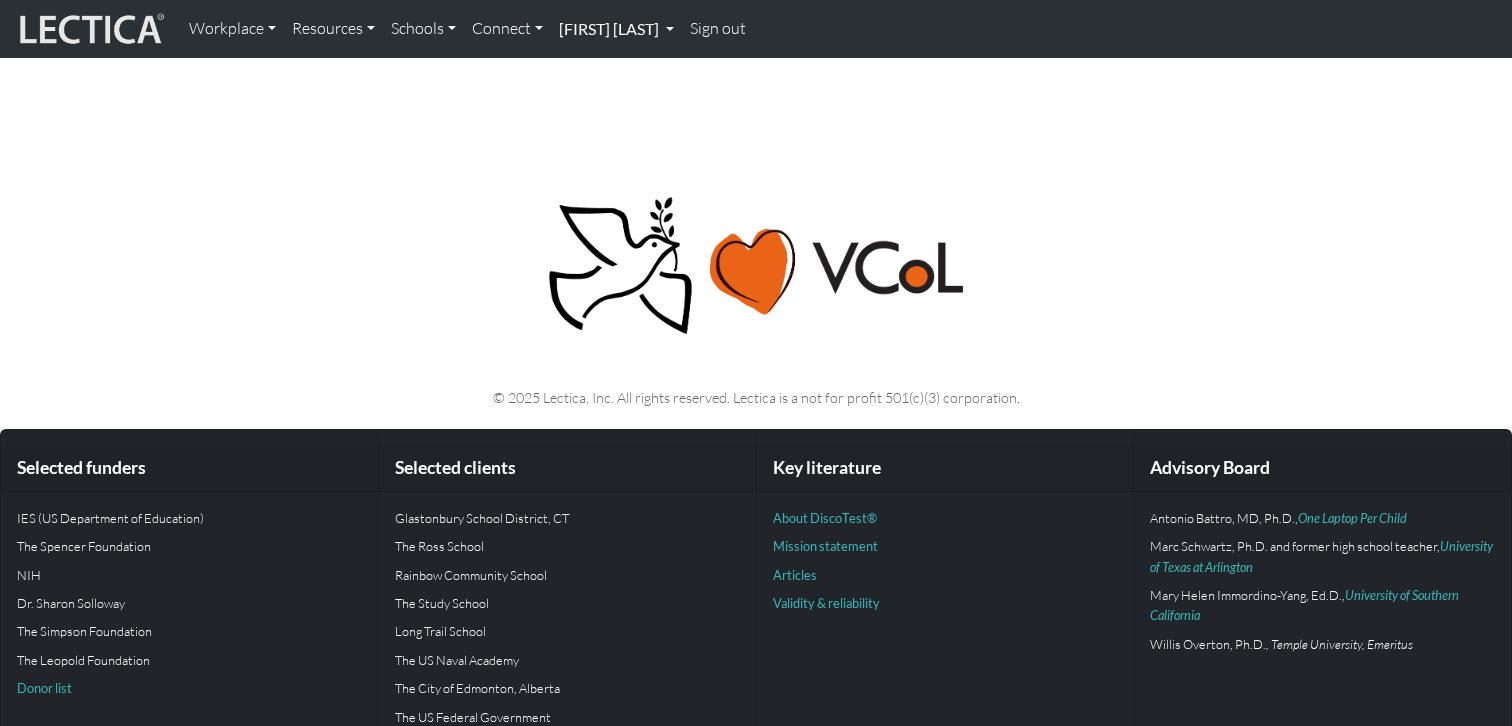 click on "[FIRST] [LAST]" at bounding box center [616, 29] 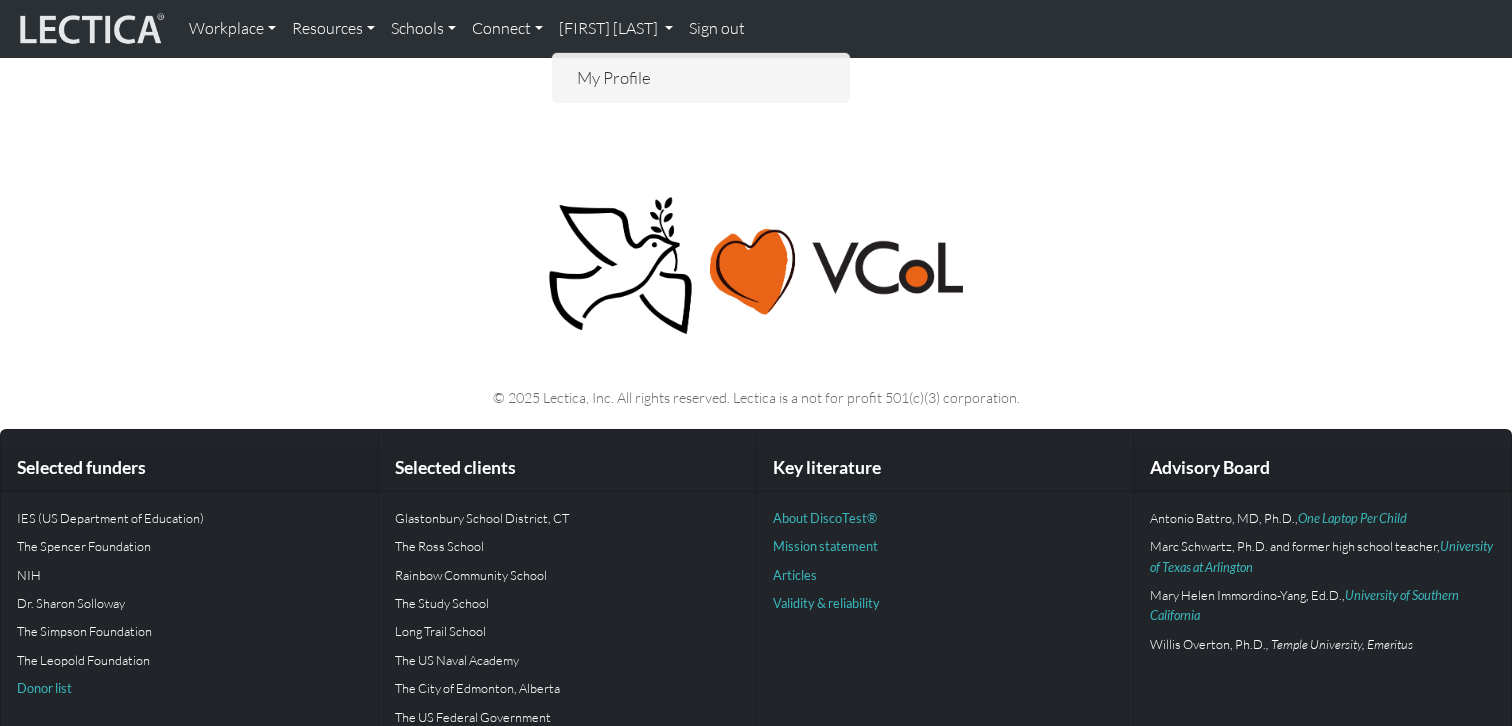 click at bounding box center [756, 266] 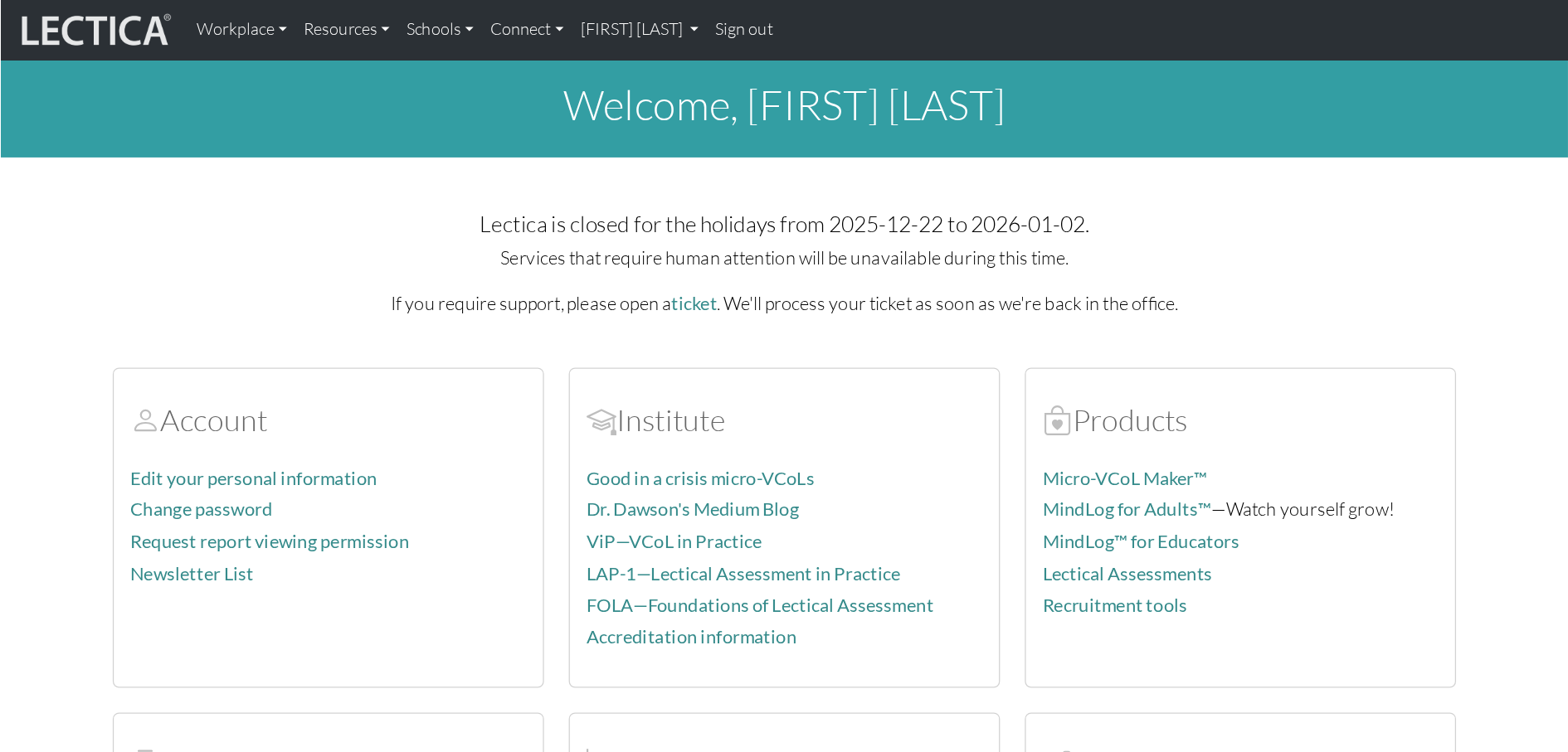 scroll, scrollTop: 0, scrollLeft: 0, axis: both 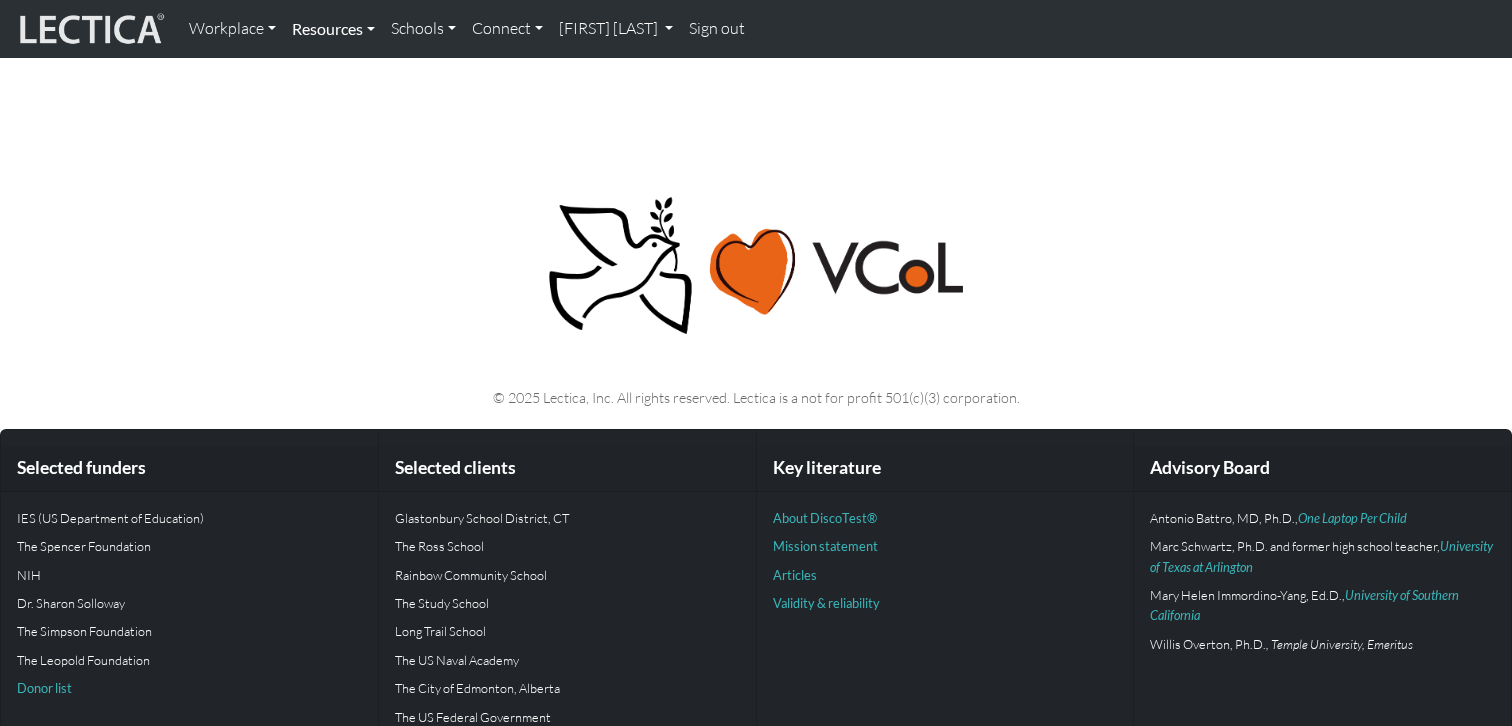 click on "Resources" at bounding box center (333, 29) 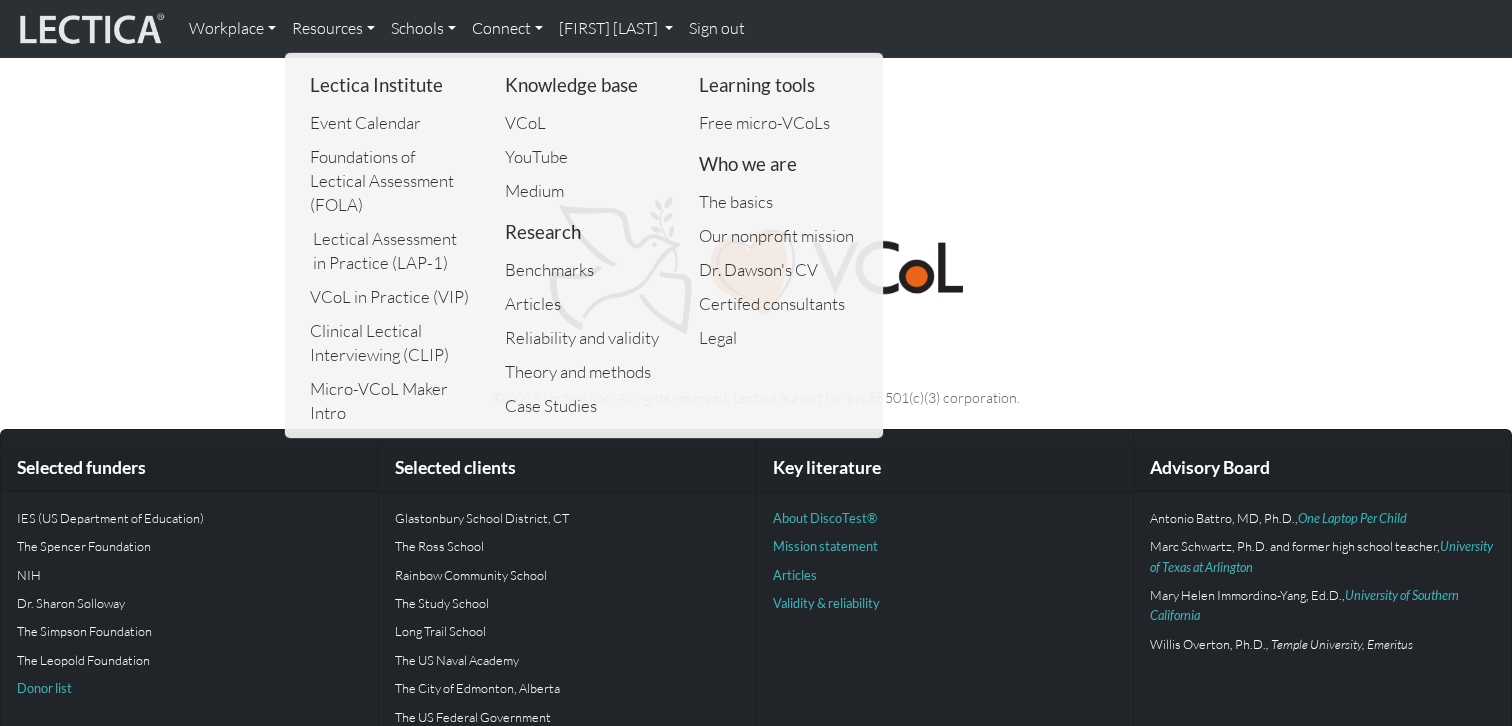 click on "Workplace
Assessments
Why LectaTests?
About LectaTests
Leadership
Leader development
Lectica for the C-suite
Team Fit Snapshot
Lectica Inside
Recruitment
Human capital value chain
Role complexity analysis
Recruitment tools
Resources
Lectica Institute" at bounding box center [756, 376] 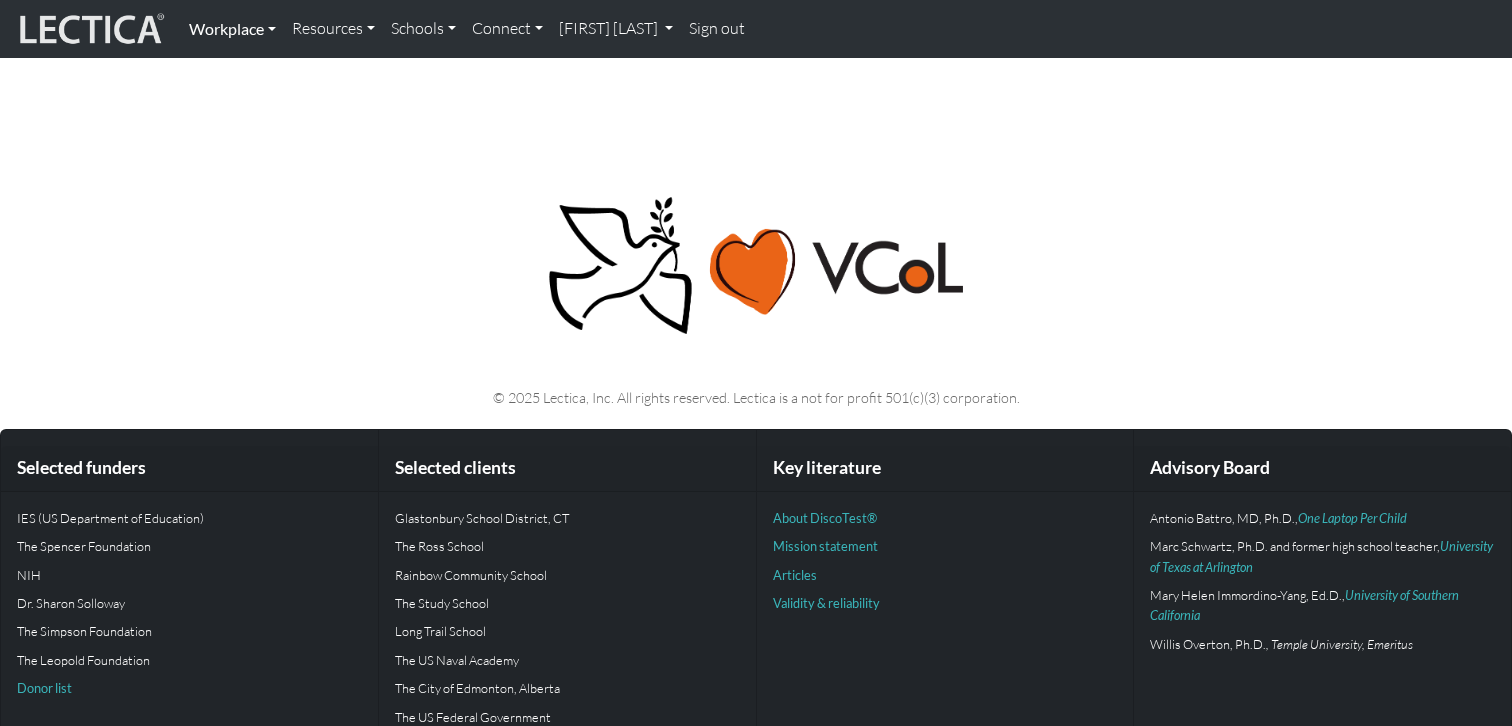 click on "Workplace" at bounding box center [232, 29] 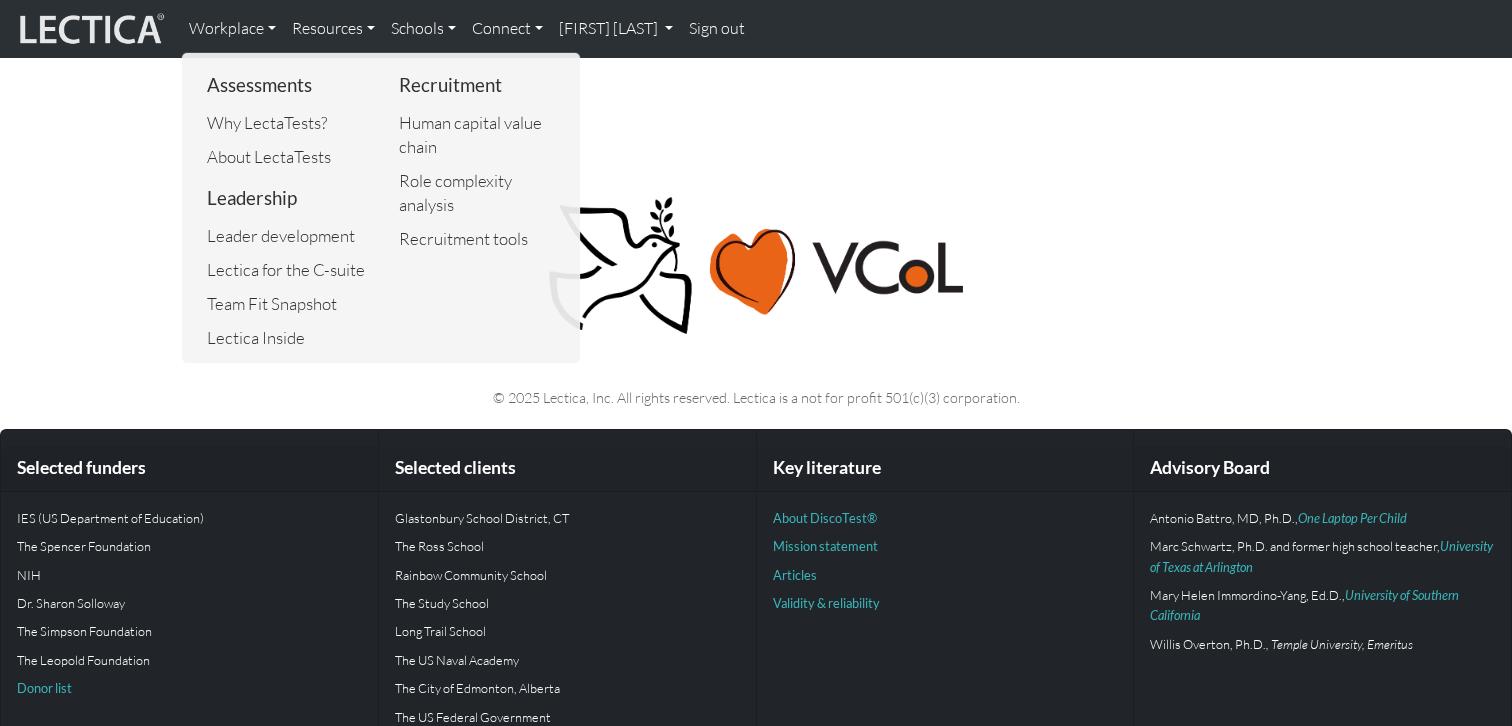 click at bounding box center (90, 29) 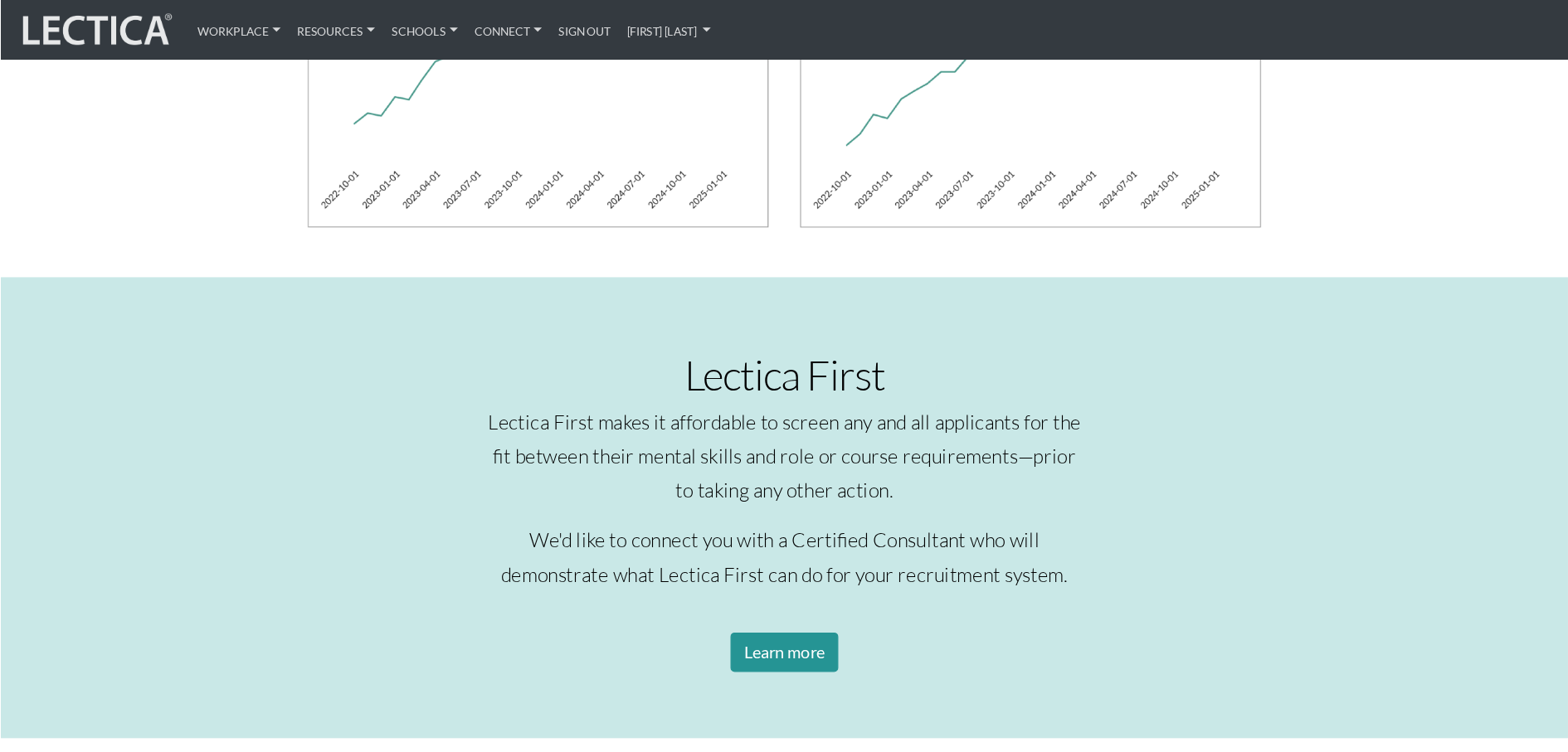 scroll, scrollTop: 1412, scrollLeft: 0, axis: vertical 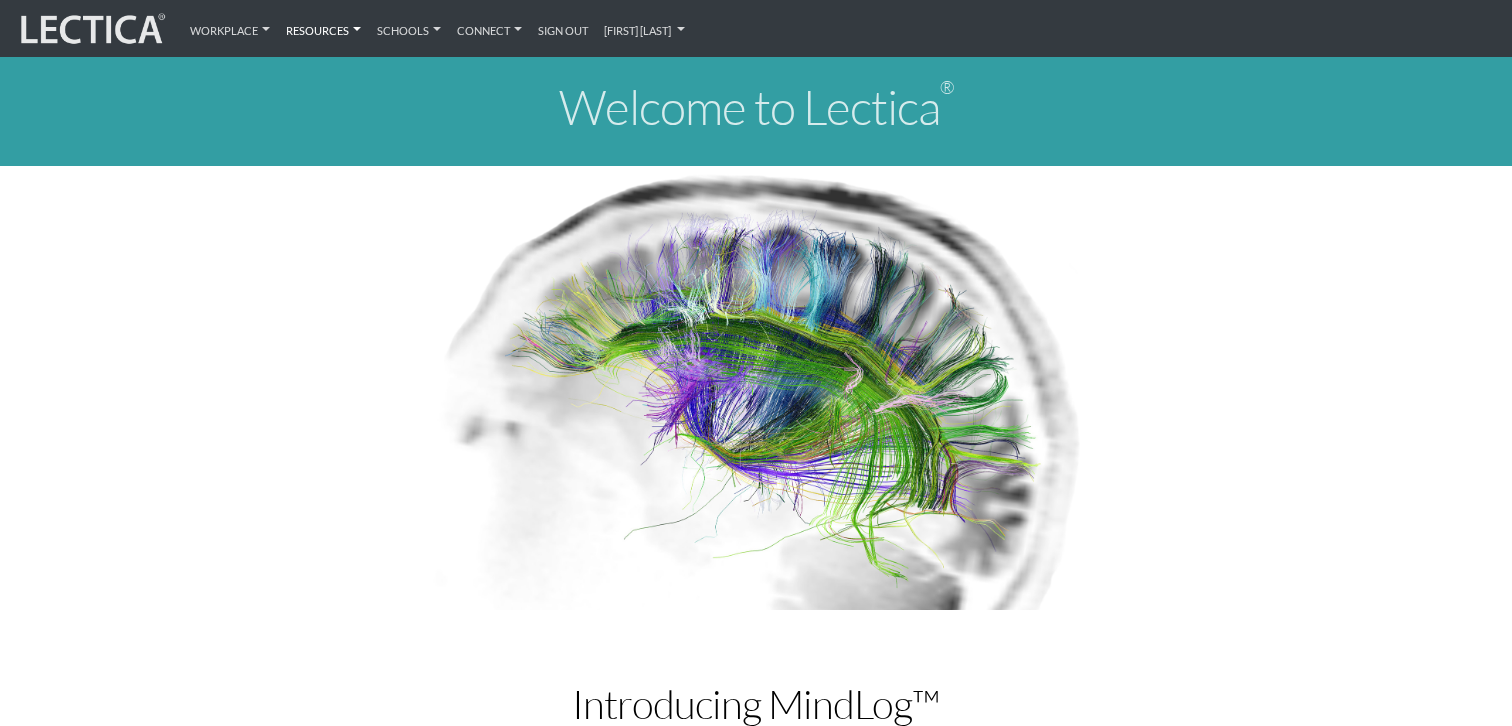 click on "Resources" at bounding box center (323, 28) 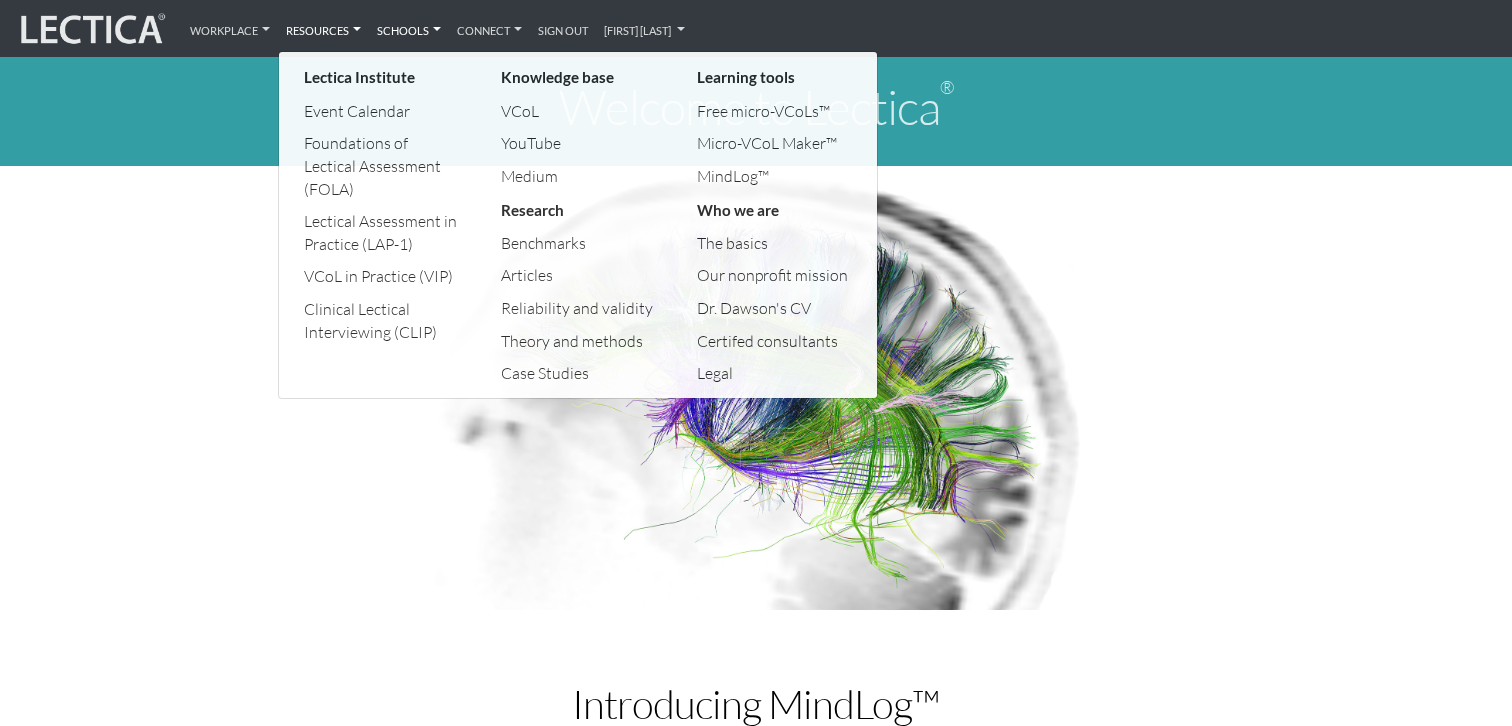 click on "Schools" at bounding box center (409, 28) 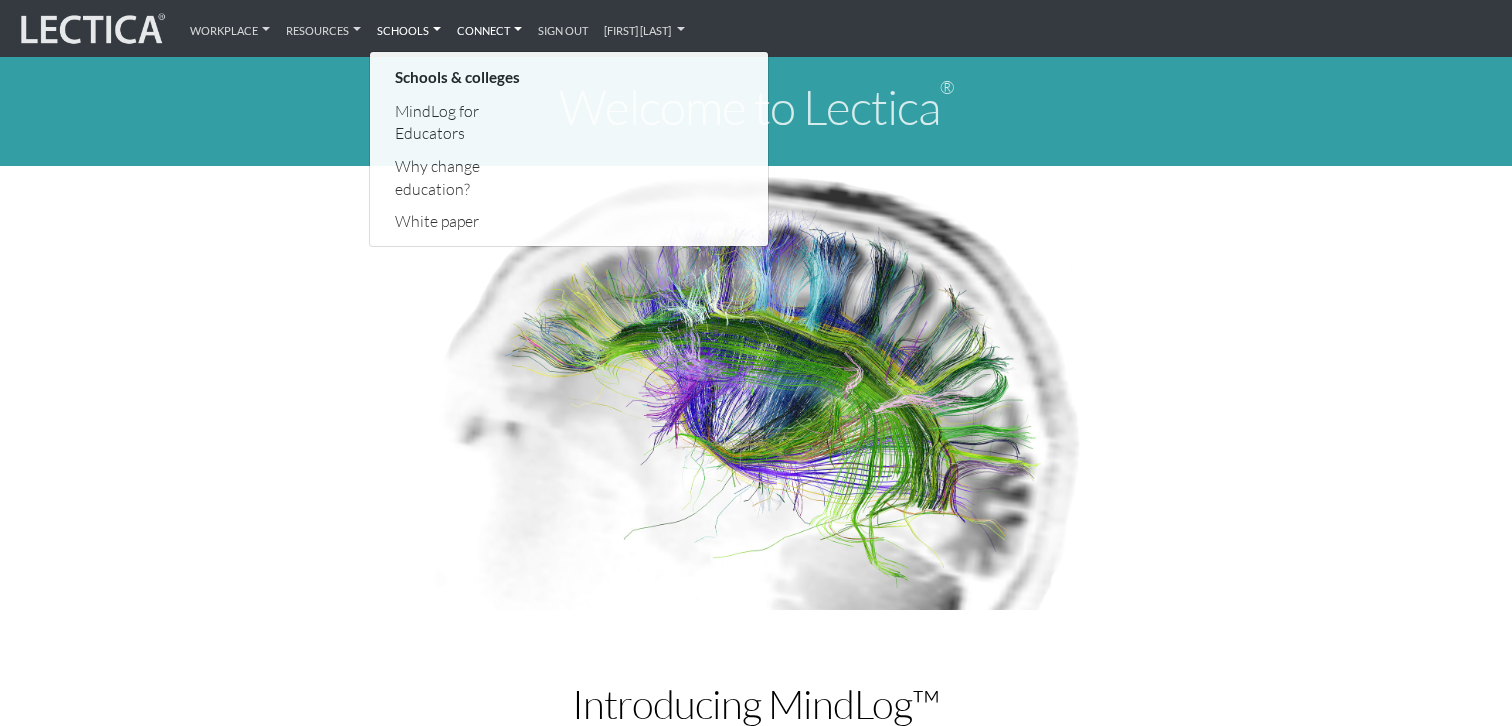 click on "Connect" at bounding box center [489, 28] 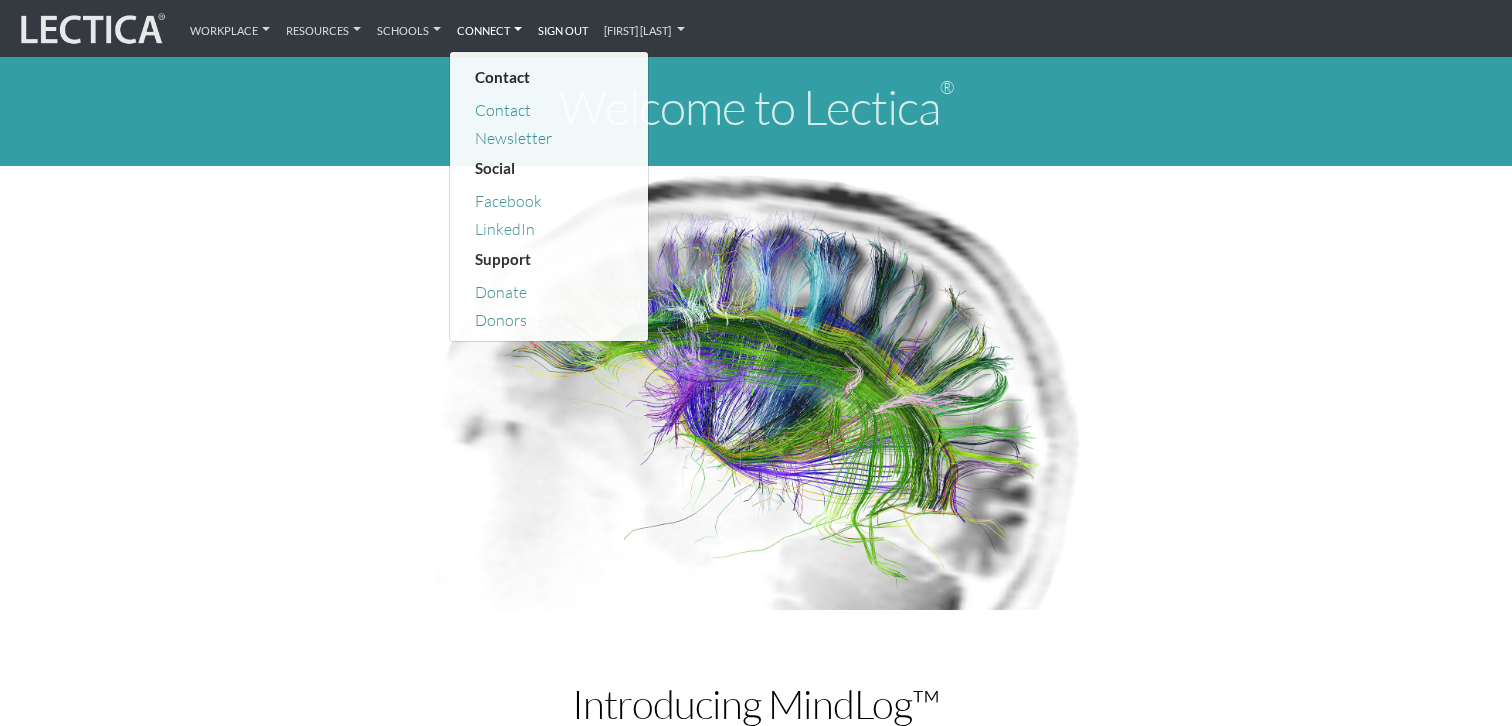 click on "Sign out" at bounding box center (563, 28) 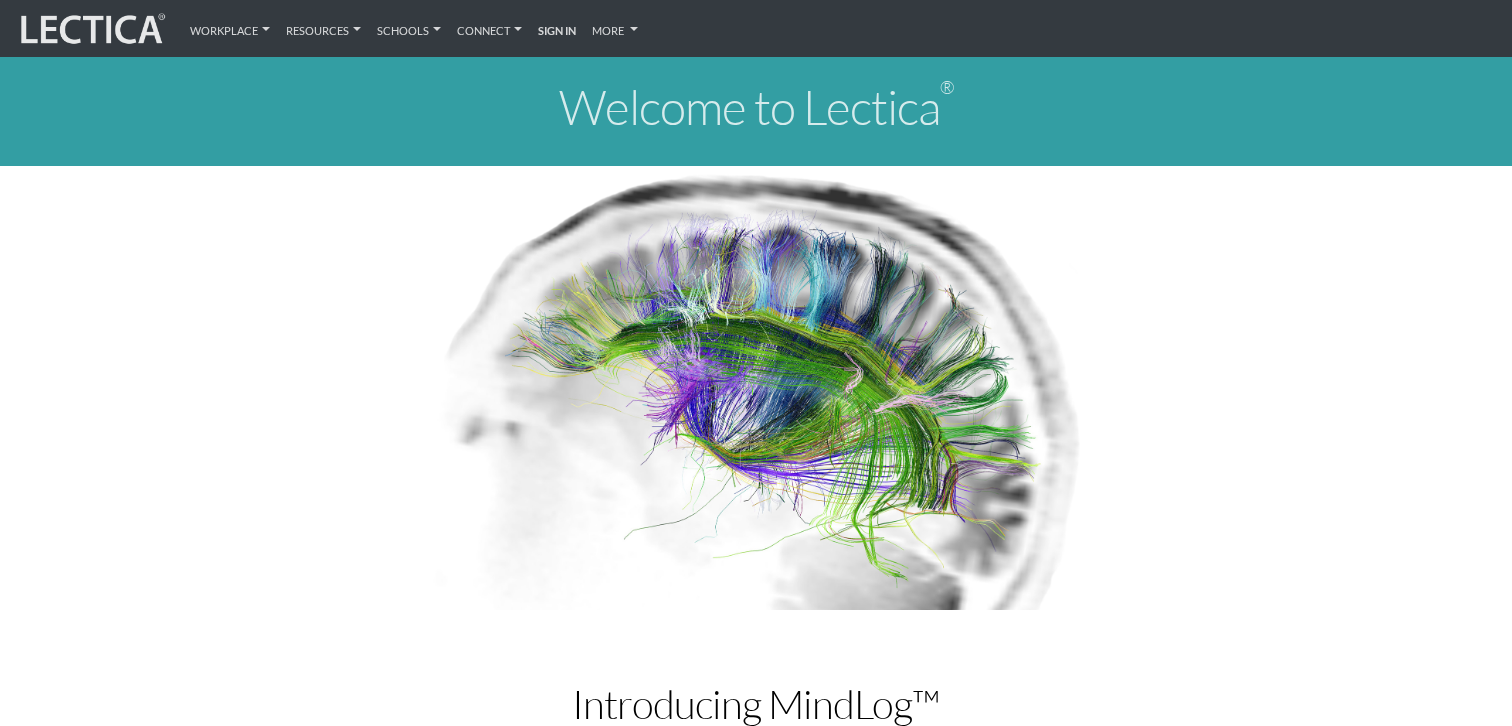 scroll, scrollTop: 0, scrollLeft: 0, axis: both 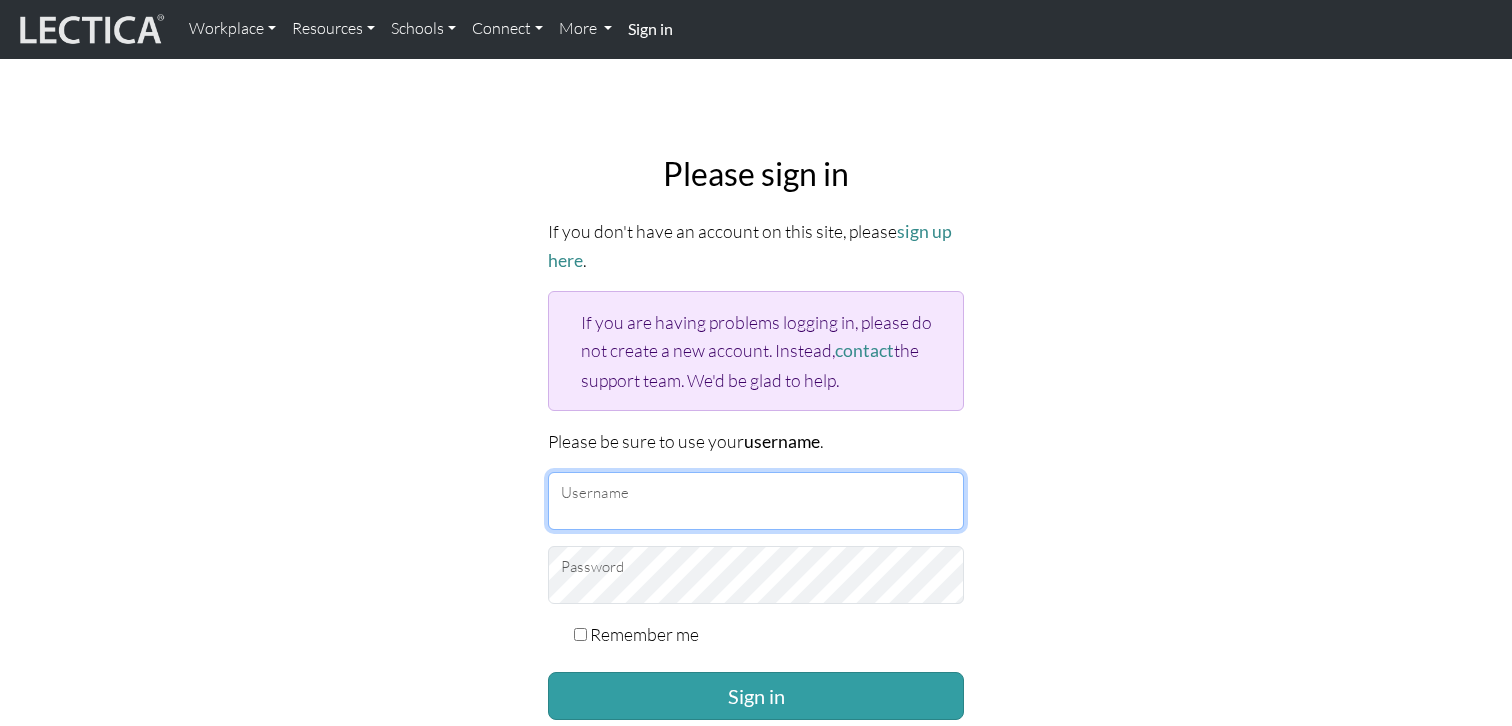 click on "Username" at bounding box center (756, 501) 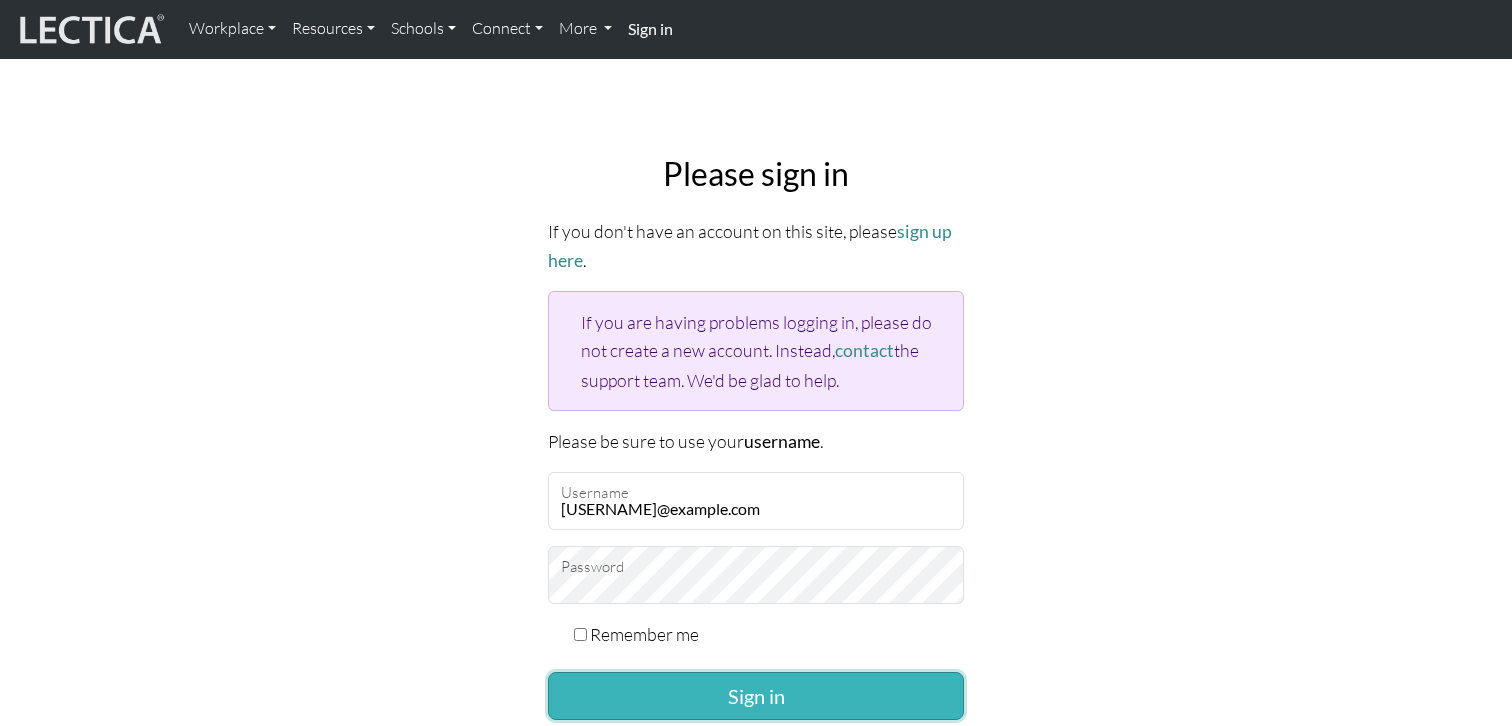 click on "Sign in" at bounding box center [756, 696] 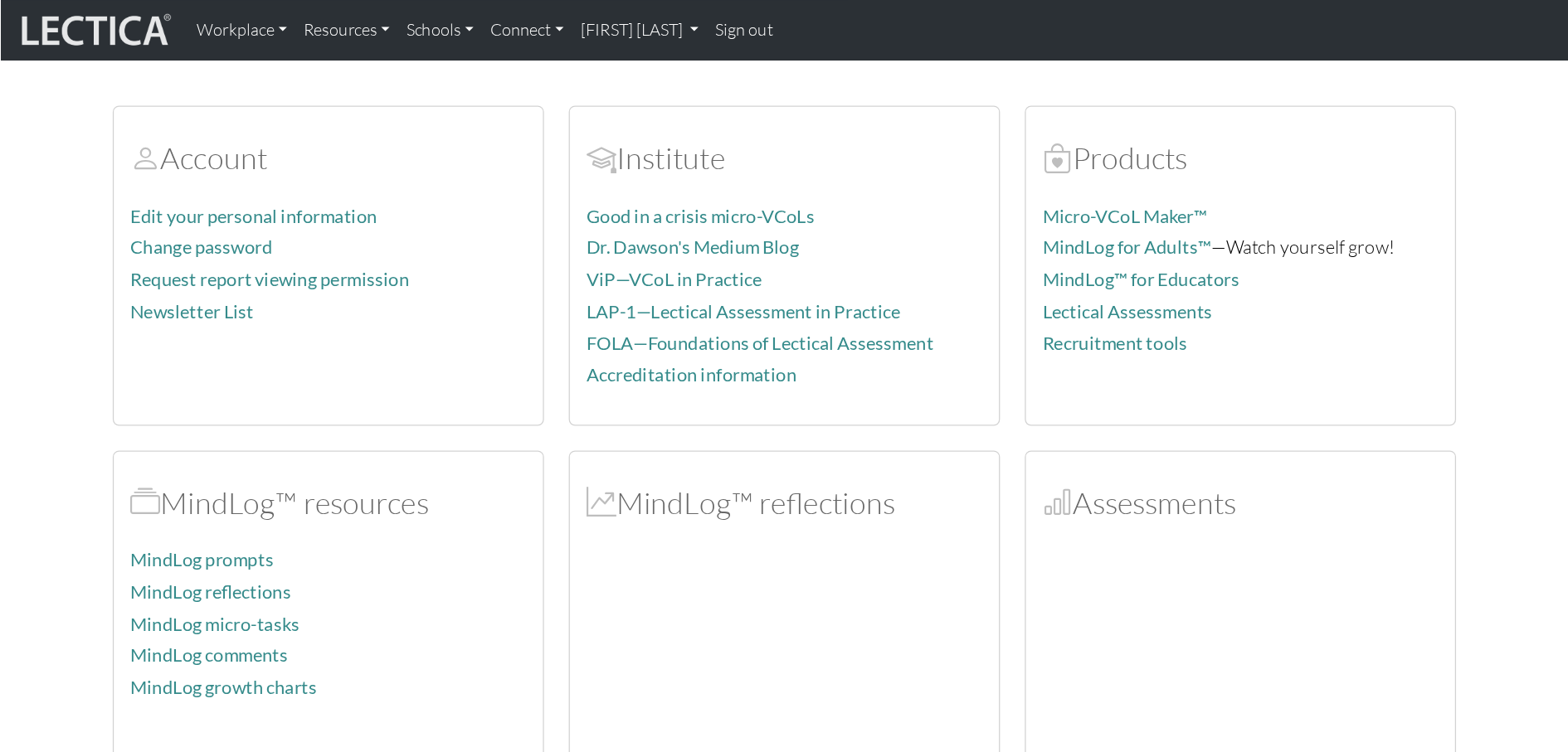 scroll, scrollTop: 0, scrollLeft: 0, axis: both 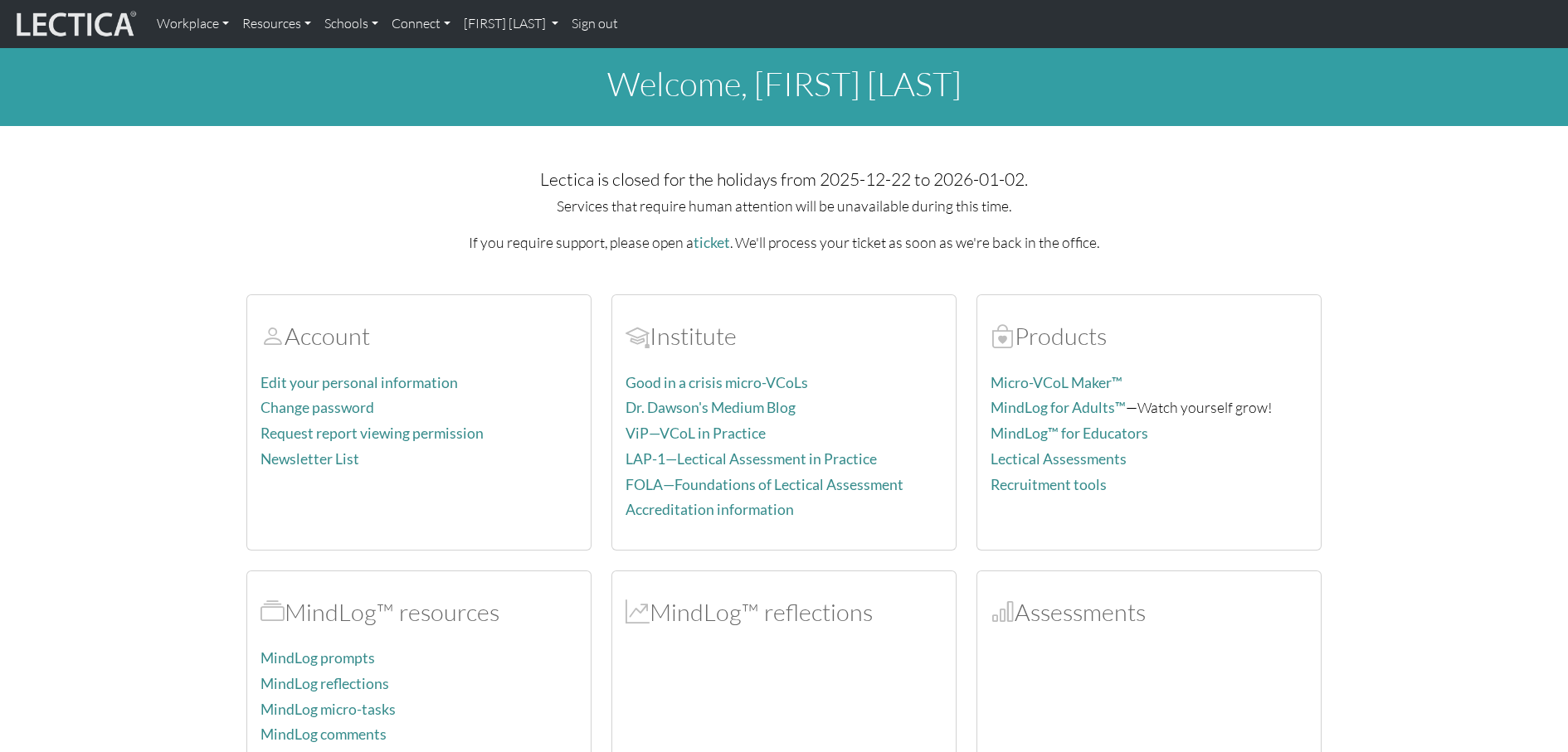 click on "welcome, Raj Duraisamy" at bounding box center (784, 87) 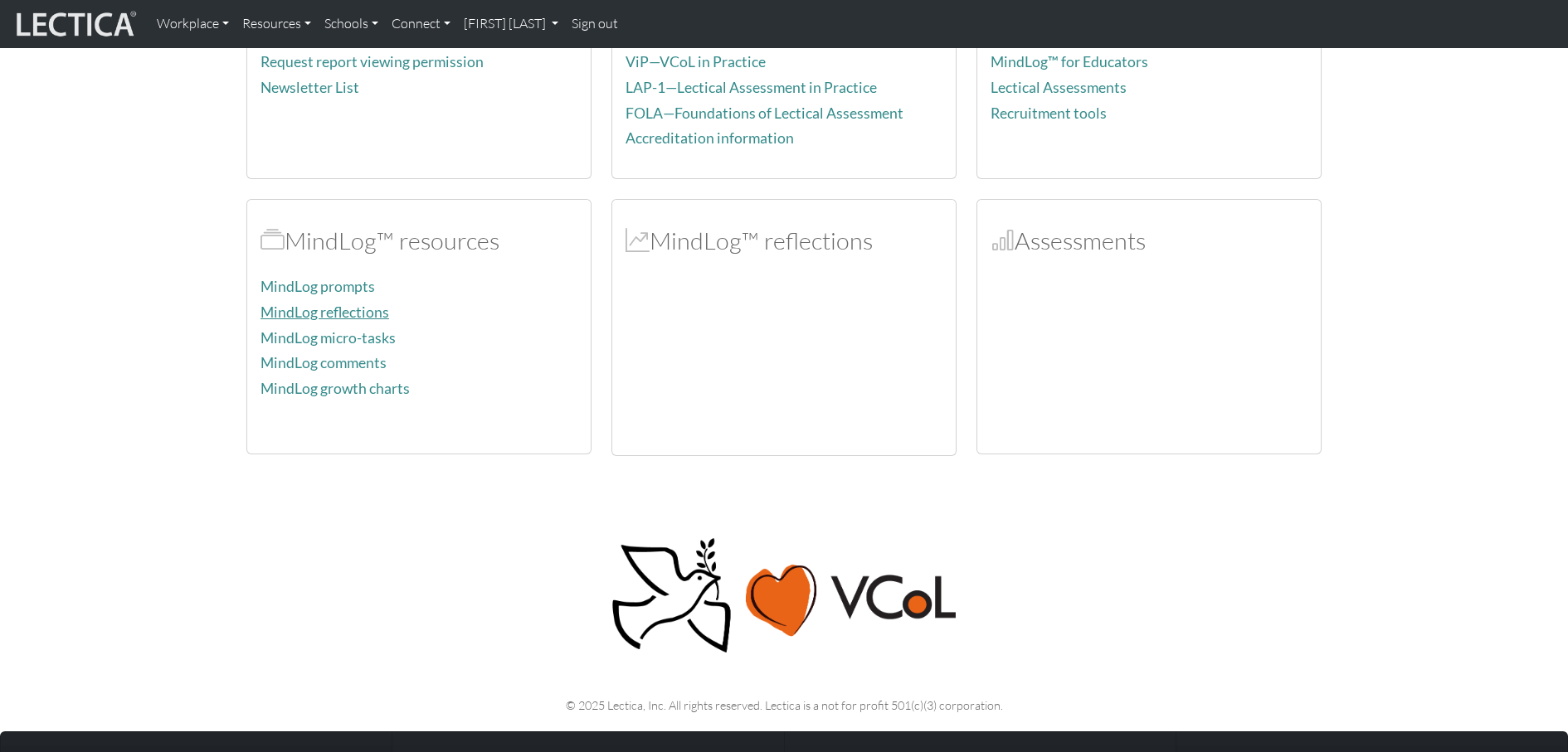 scroll, scrollTop: 291, scrollLeft: 0, axis: vertical 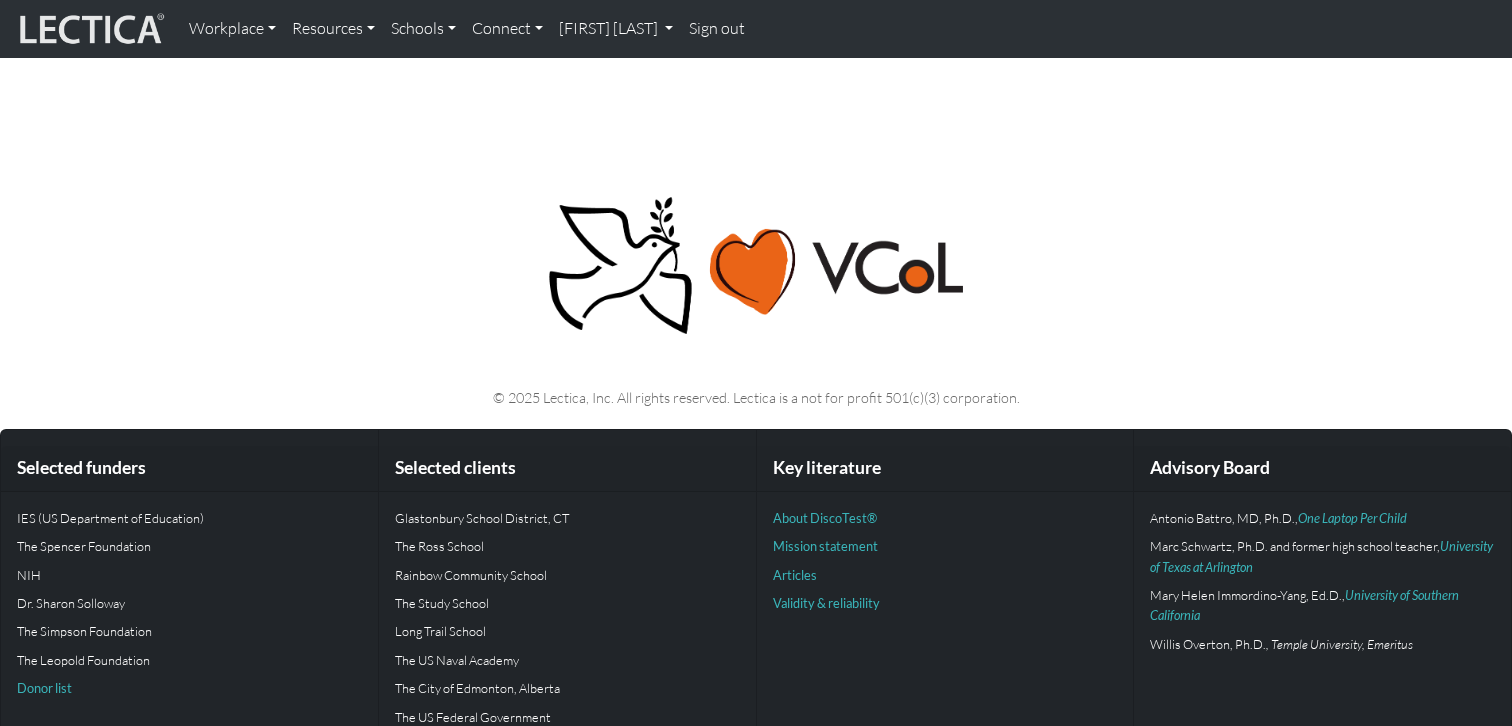 click on "© 2025 Lectica, Inc. All rights reserved. Lectica is a not for profit 501(c)(3) corporation." at bounding box center [756, 397] 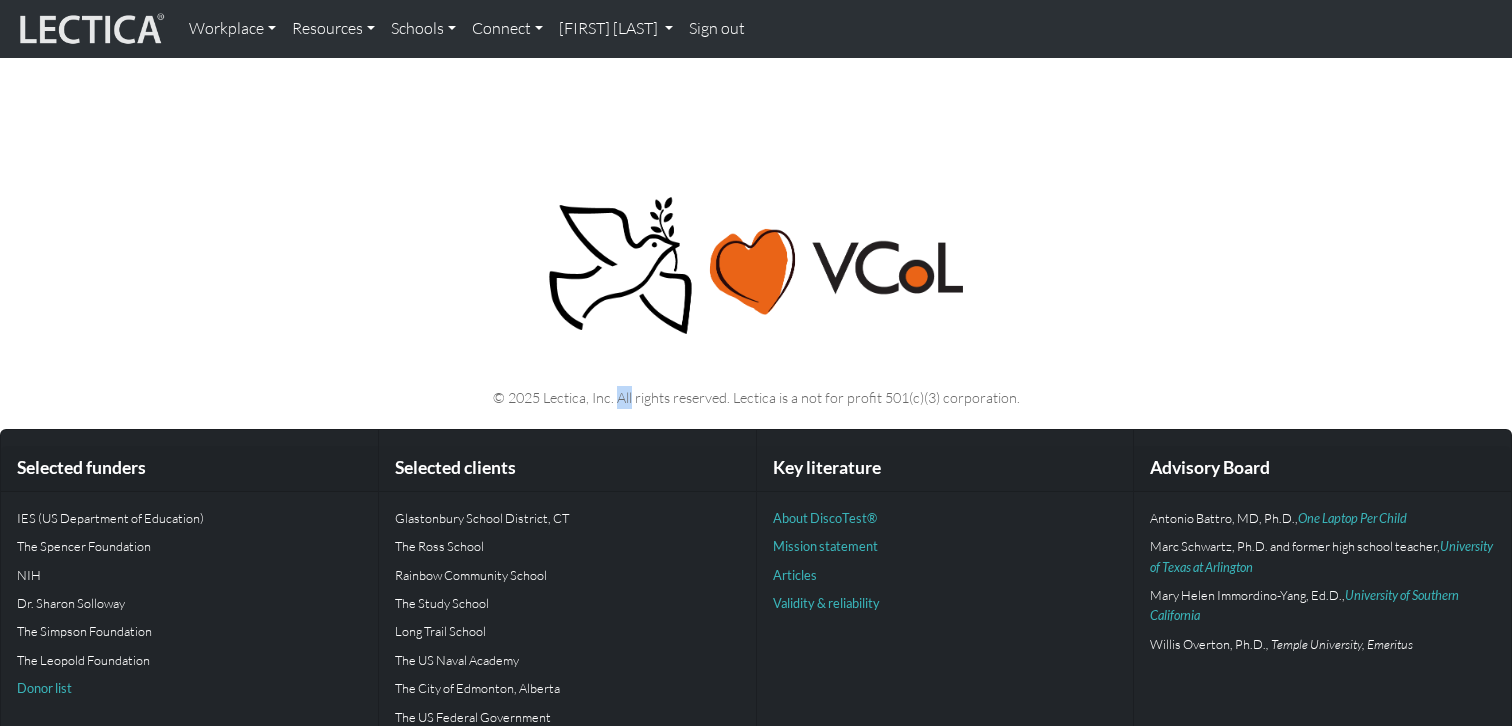 click on "© 2025 Lectica, Inc. All rights reserved. Lectica is a not for profit 501(c)(3) corporation." at bounding box center (756, 397) 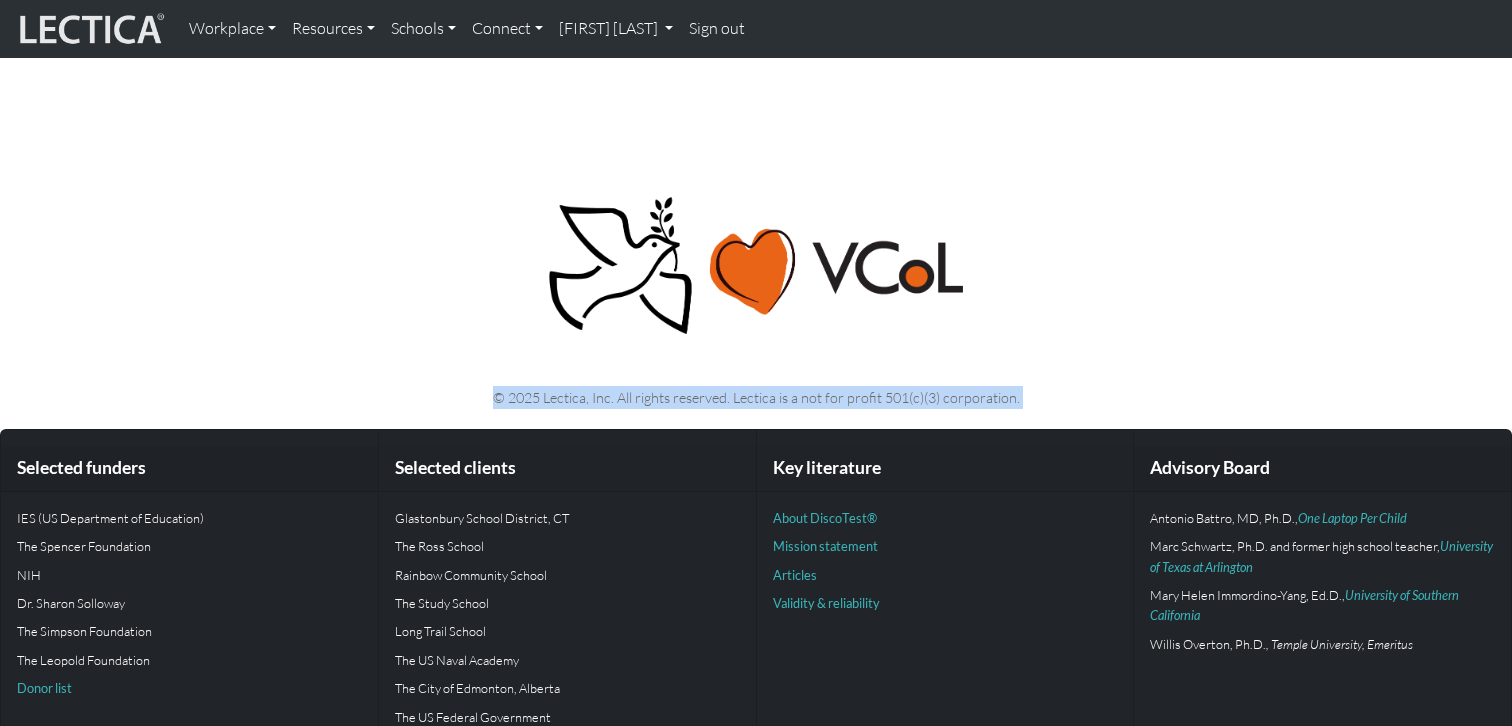 click on "© 2025 Lectica, Inc. All rights reserved. Lectica is a not for profit 501(c)(3) corporation." at bounding box center (756, 397) 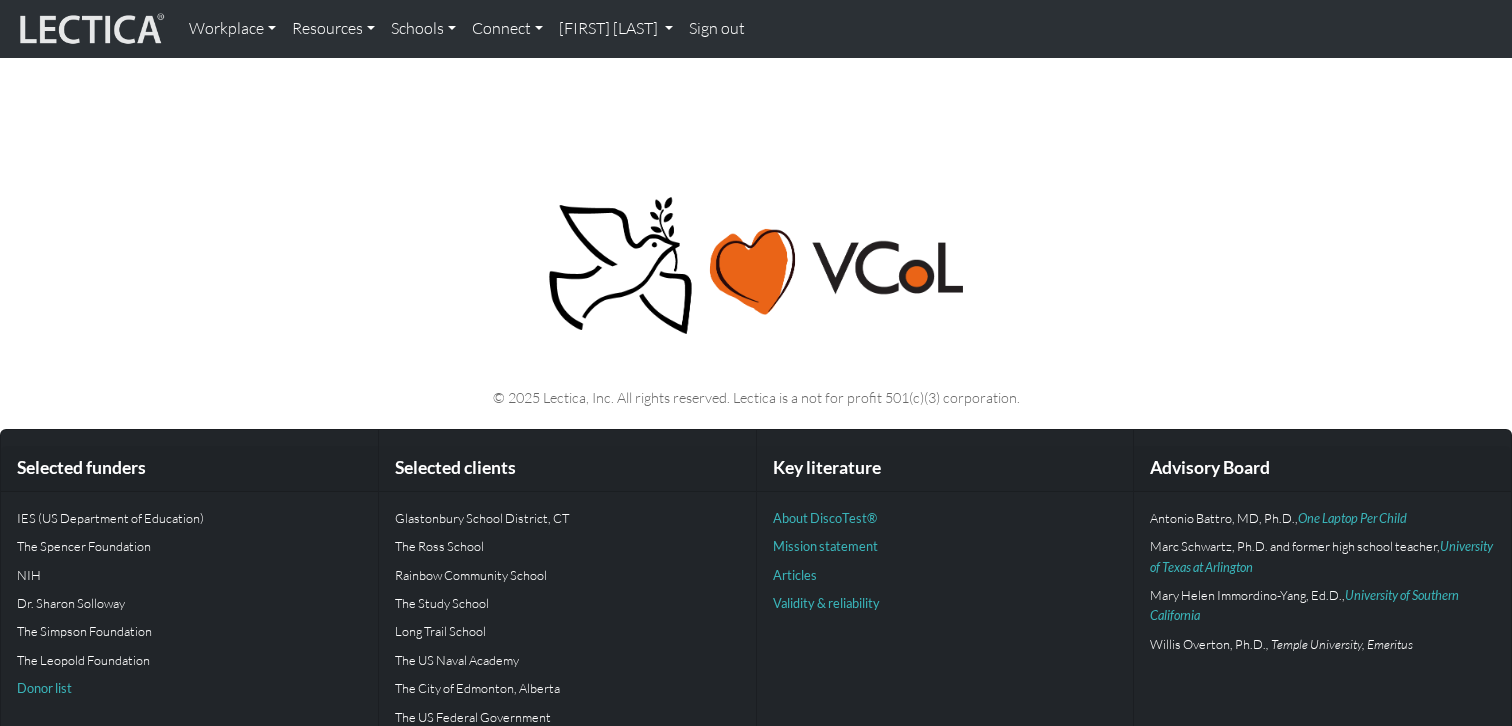 click on "© 2025 Lectica, Inc. All rights reserved. Lectica is a not for profit 501(c)(3) corporation." at bounding box center [756, 286] 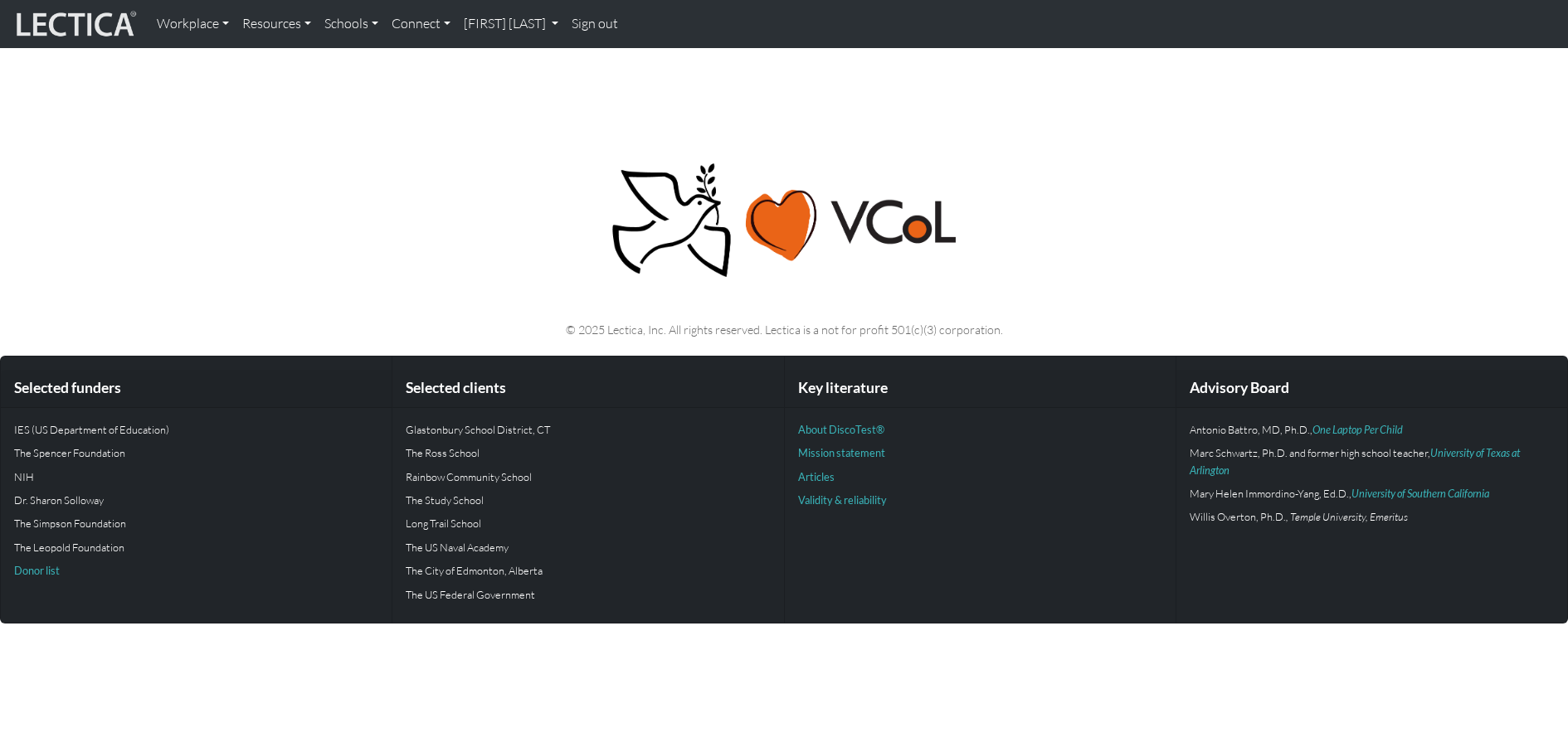 scroll, scrollTop: 0, scrollLeft: 0, axis: both 